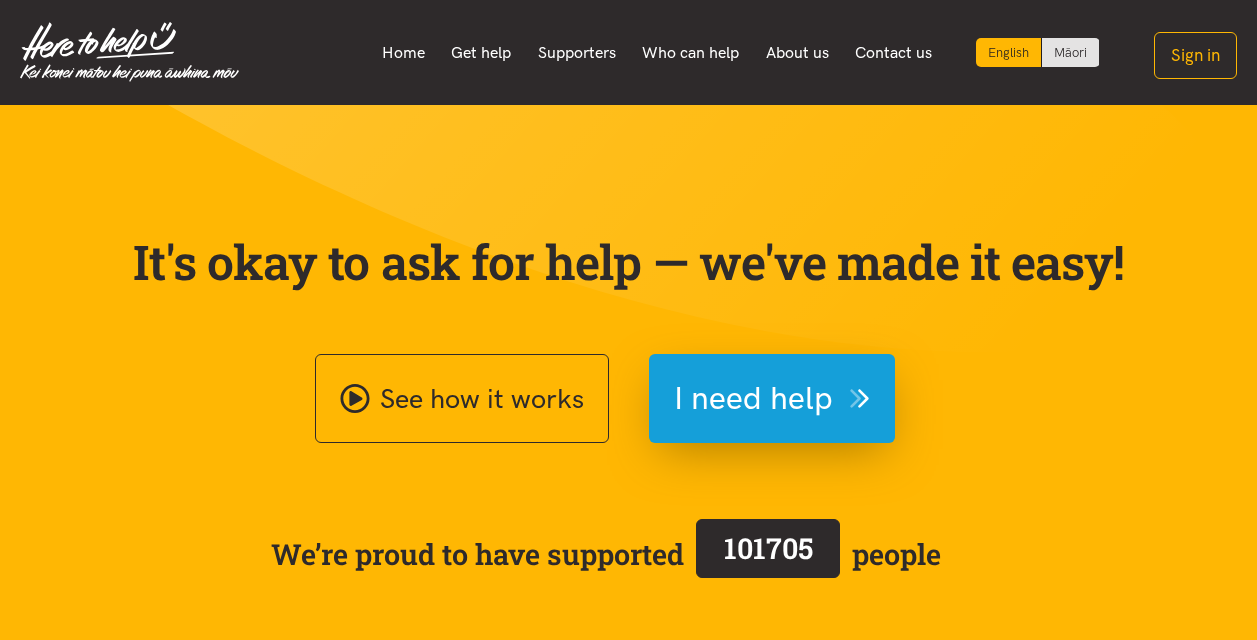 scroll, scrollTop: 0, scrollLeft: 0, axis: both 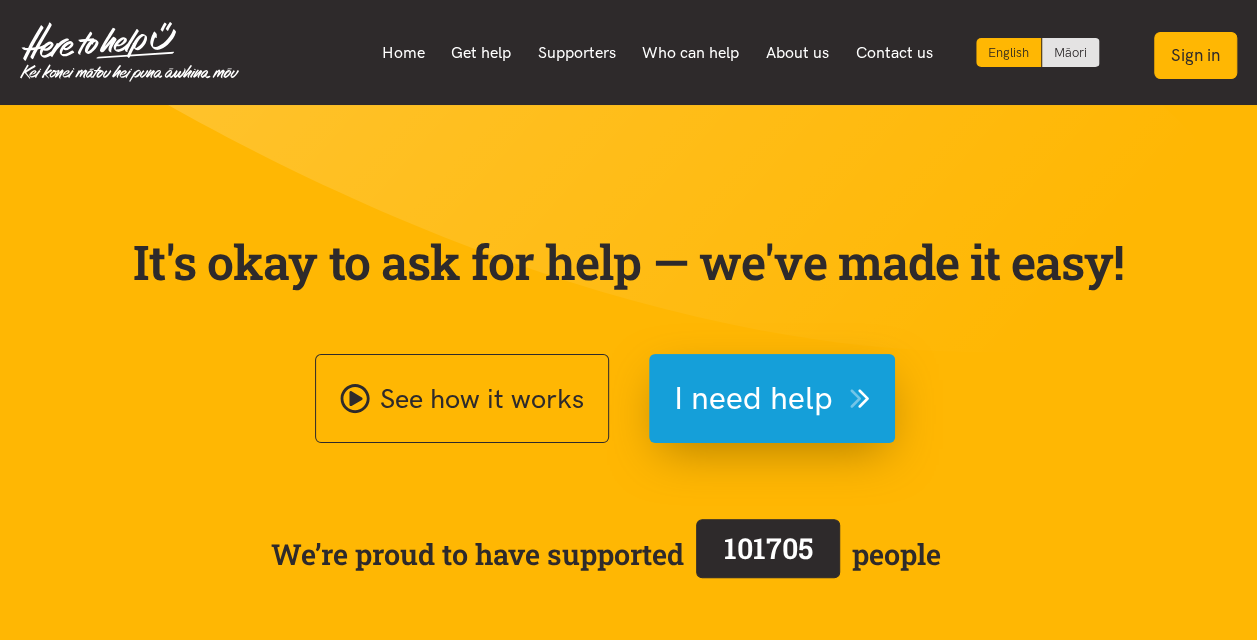 click on "Sign in" at bounding box center (1195, 55) 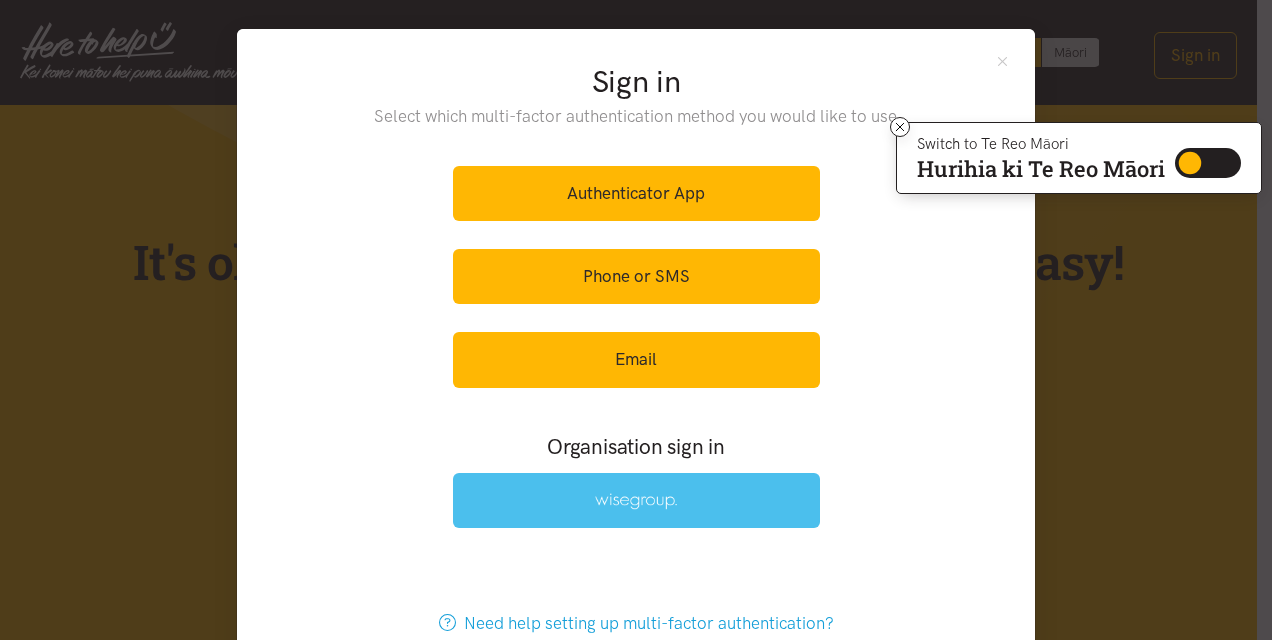 click at bounding box center [636, 501] 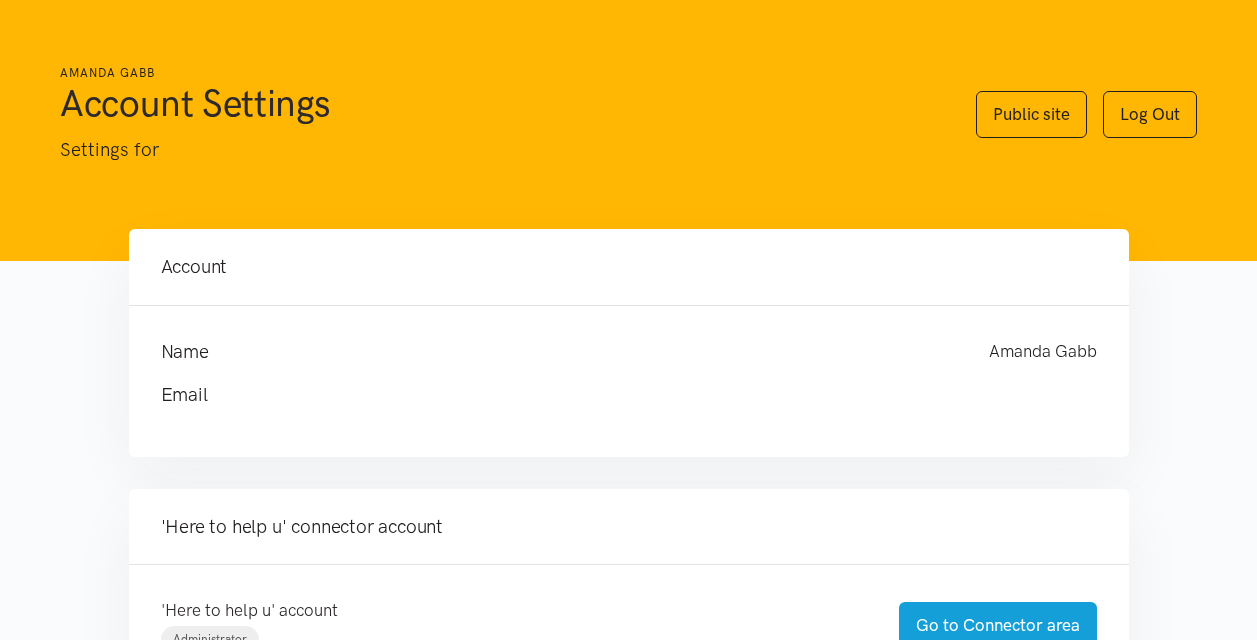 scroll, scrollTop: 0, scrollLeft: 0, axis: both 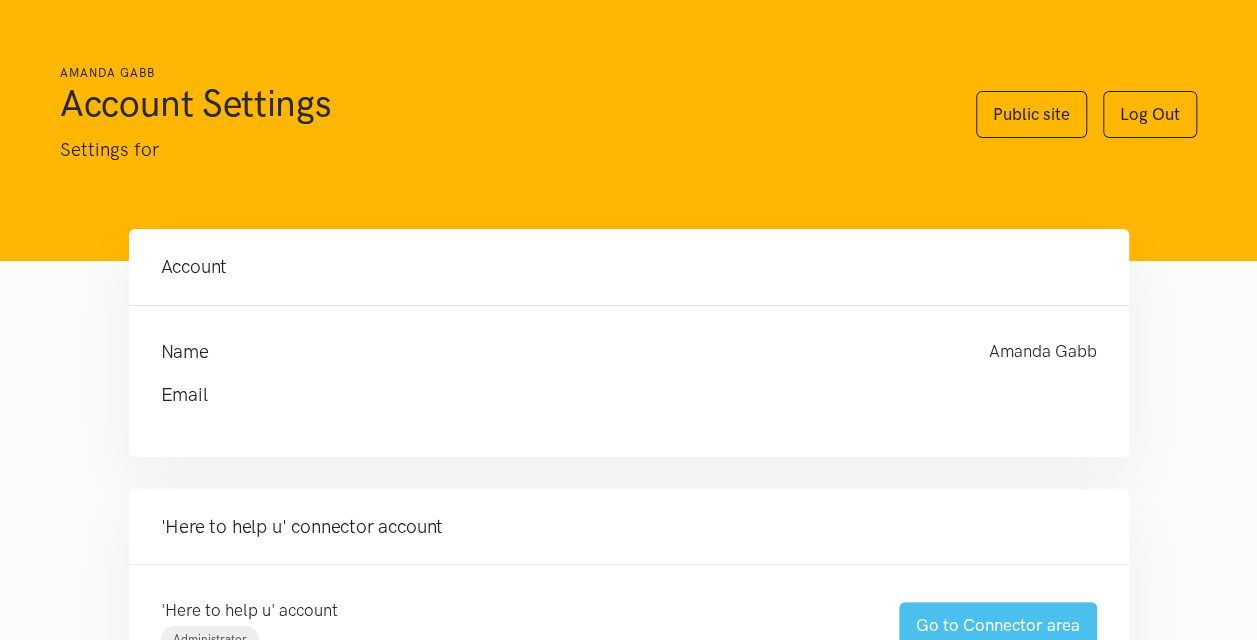 click on "Go to Connector area" at bounding box center (998, 625) 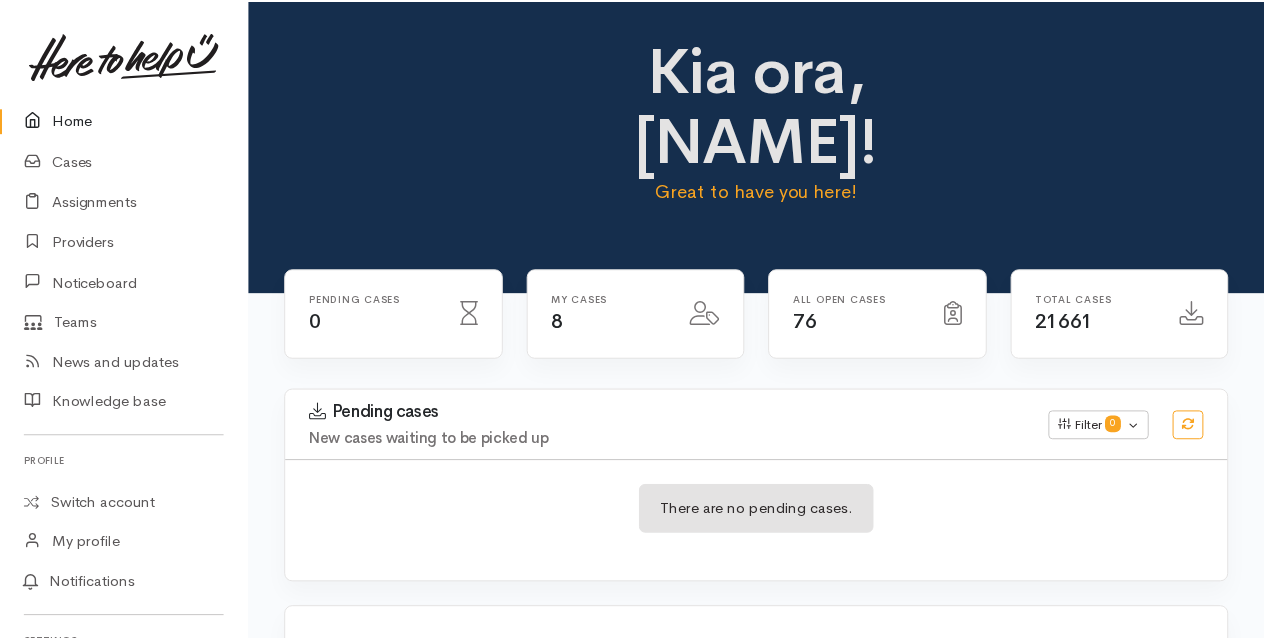 scroll, scrollTop: 0, scrollLeft: 0, axis: both 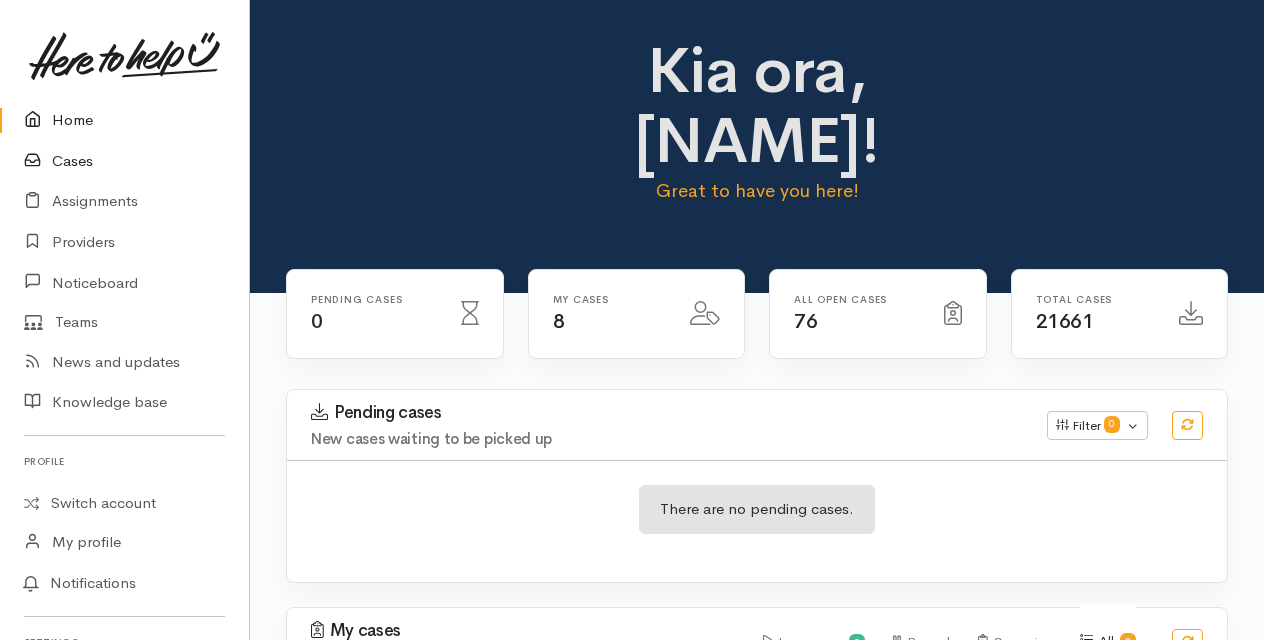 click on "Cases" at bounding box center [124, 161] 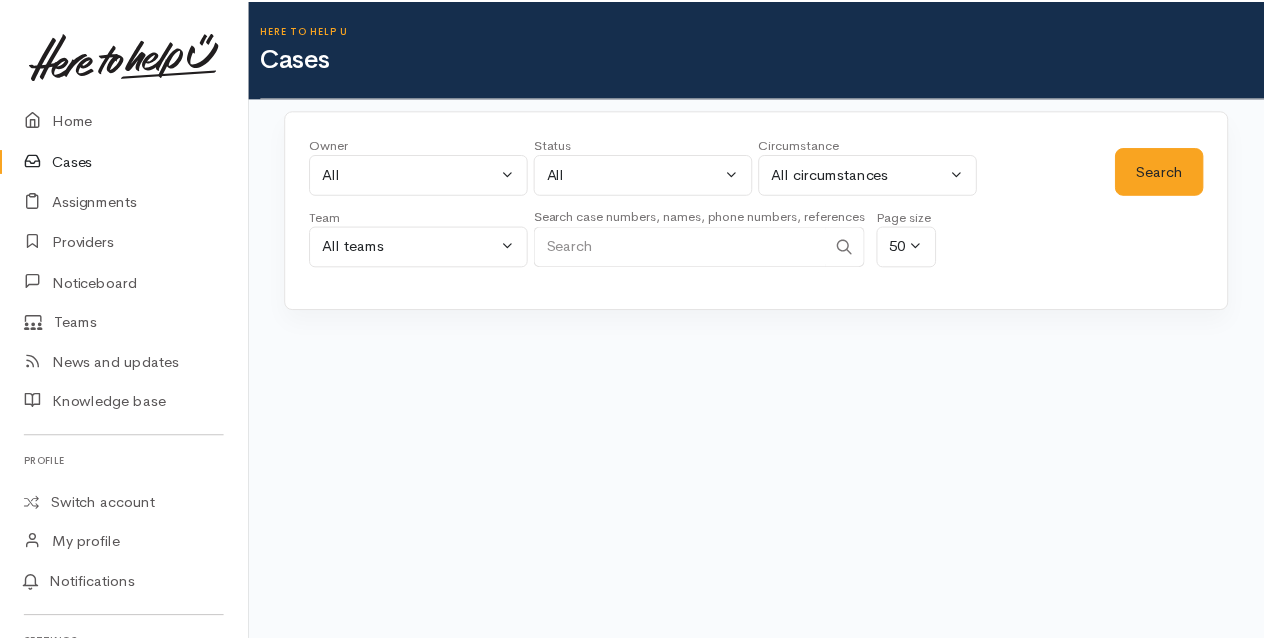 scroll, scrollTop: 0, scrollLeft: 0, axis: both 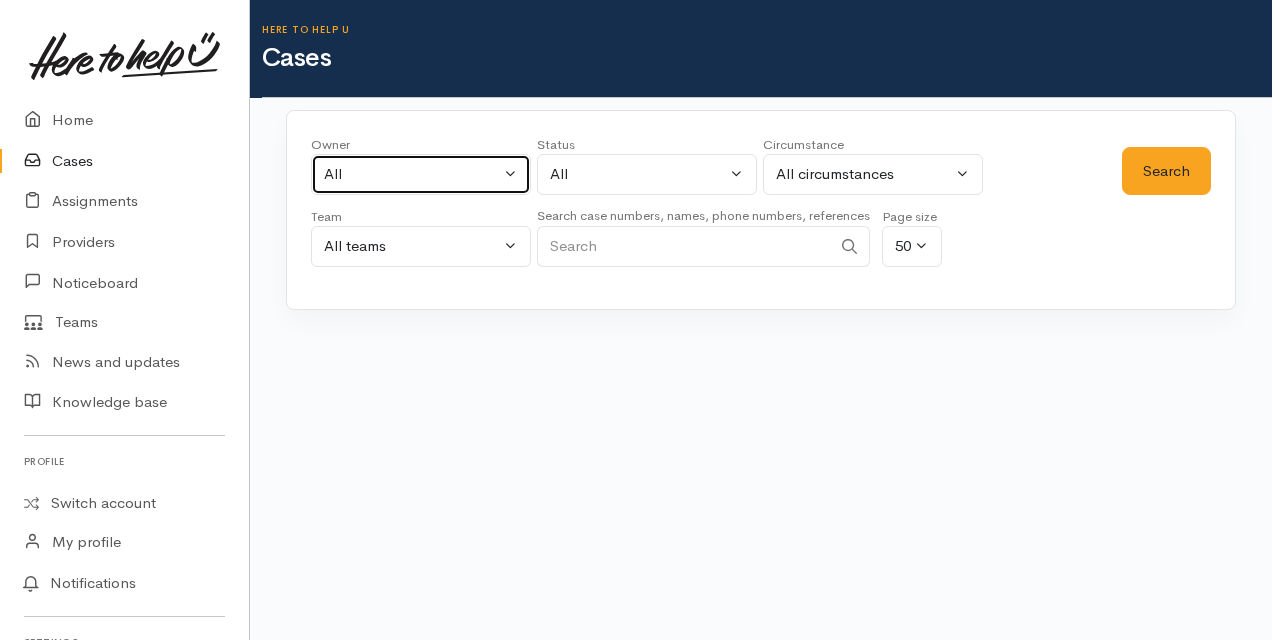 click on "All" at bounding box center [421, 174] 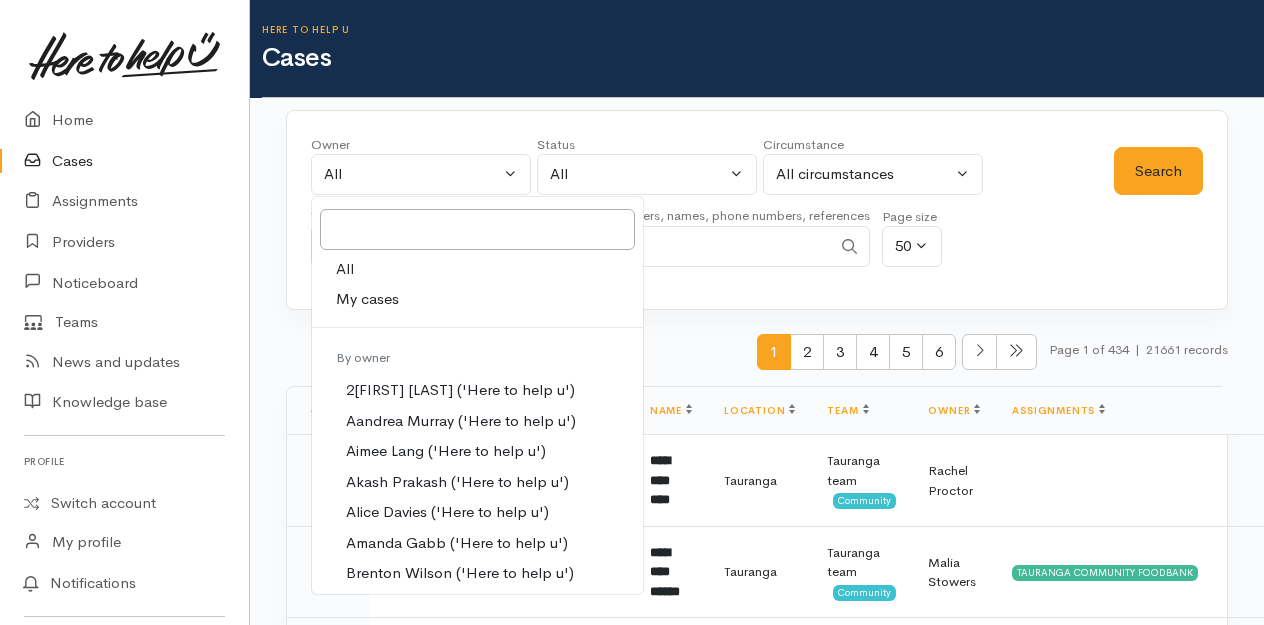 click on "My cases" at bounding box center [367, 299] 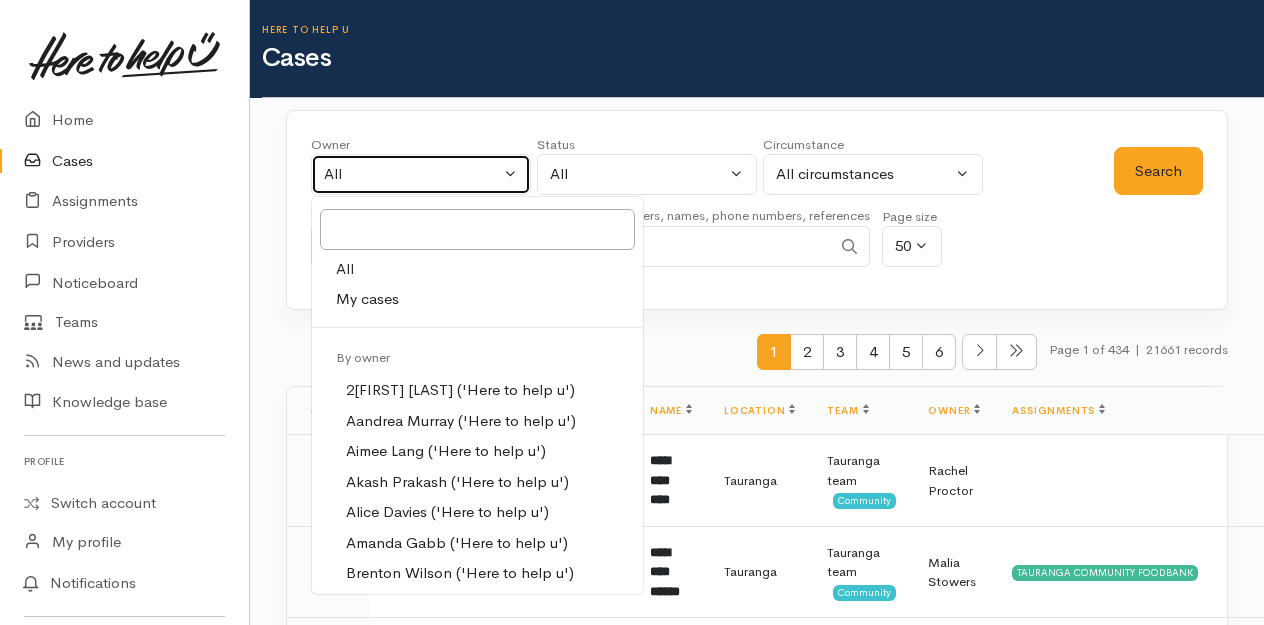 select on "205" 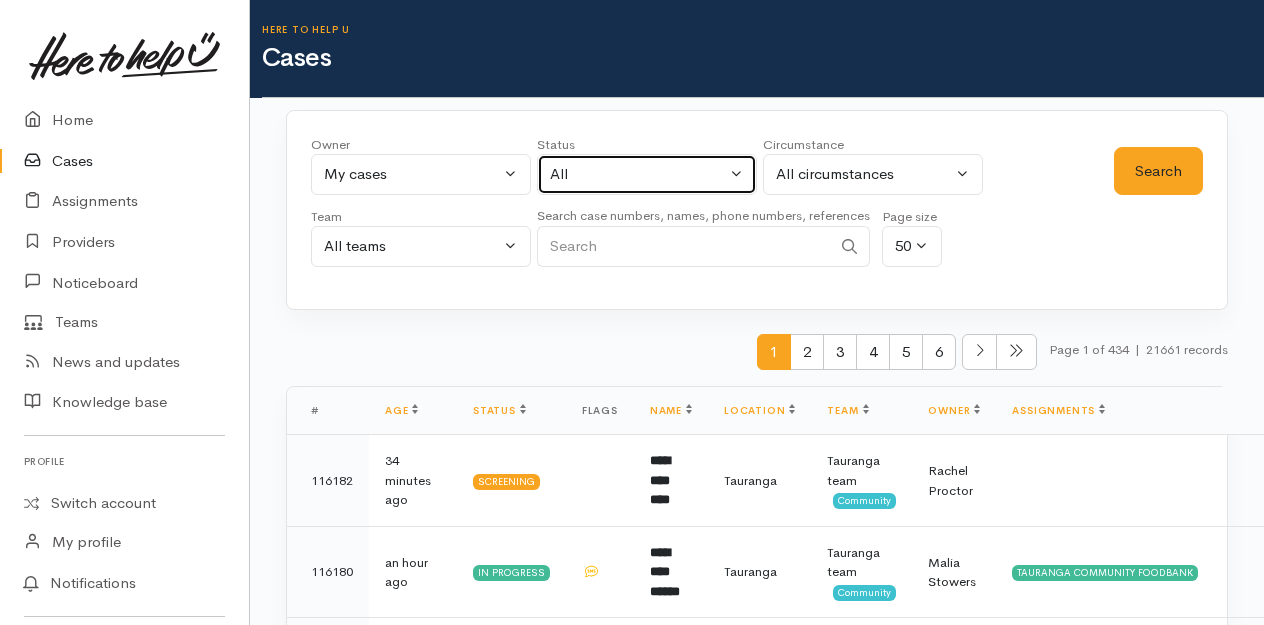 click on "All" at bounding box center (647, 174) 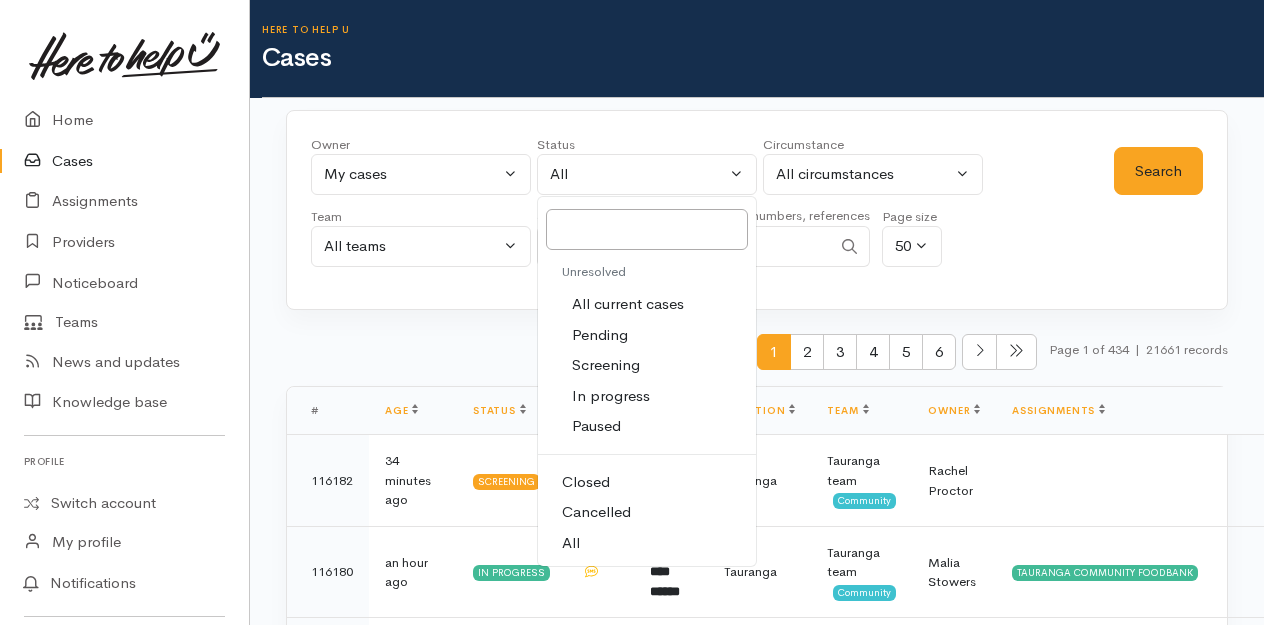click on "All current cases" at bounding box center (628, 304) 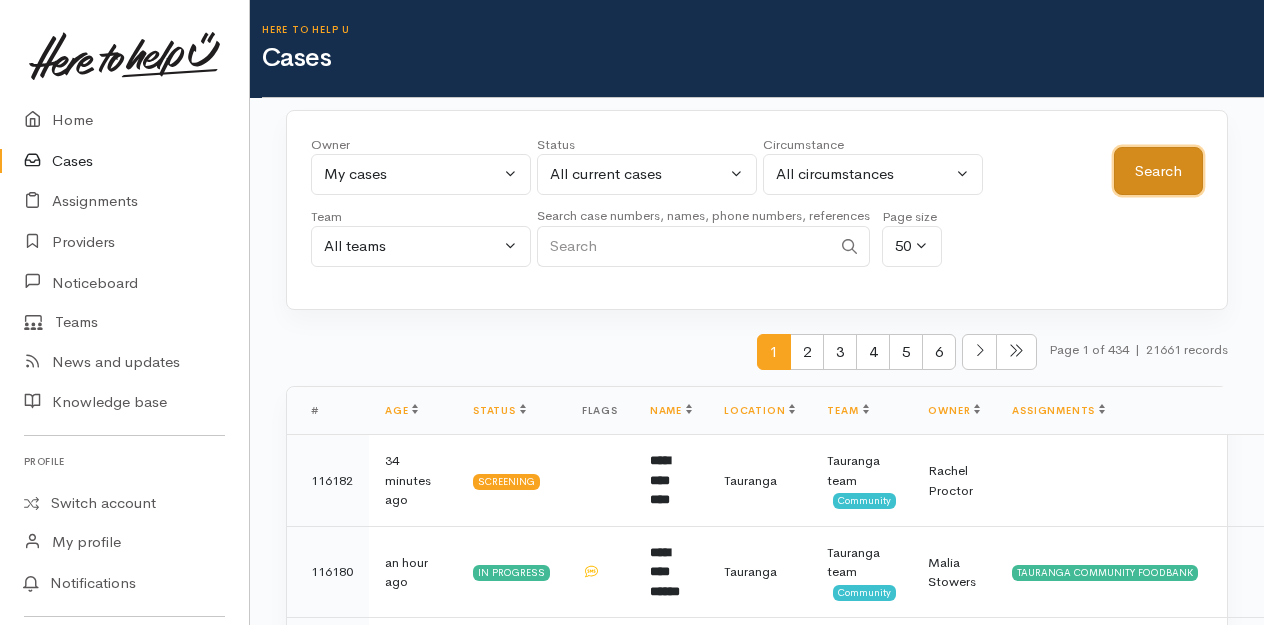 click on "Search" at bounding box center (1158, 171) 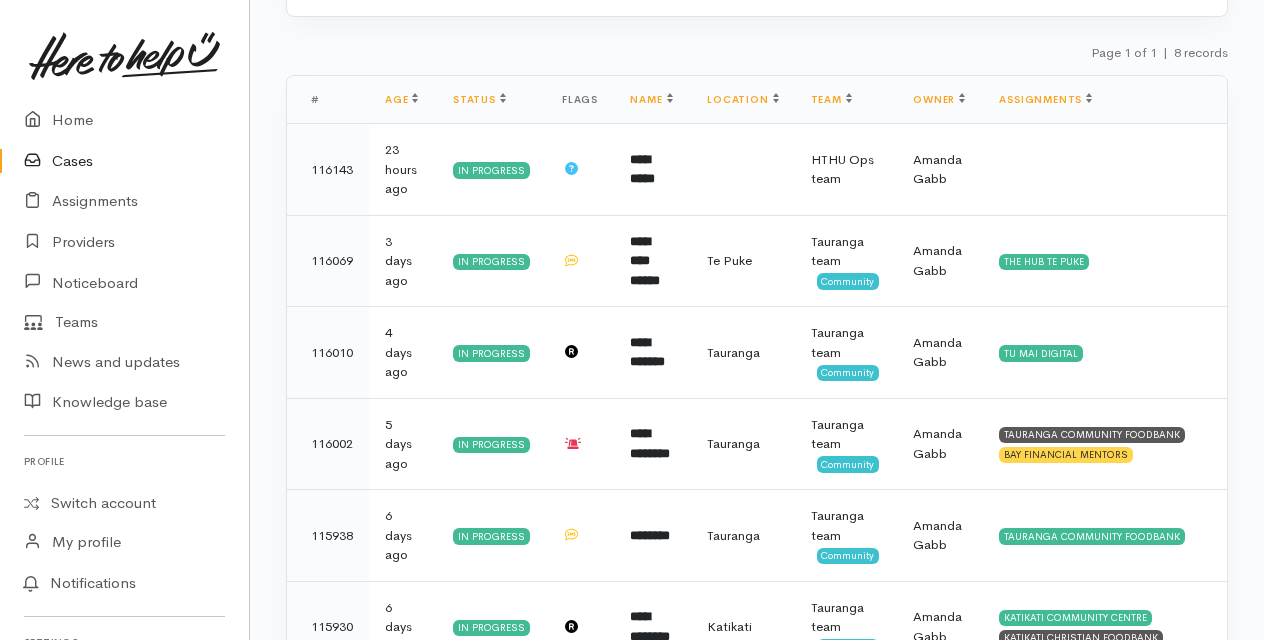 scroll, scrollTop: 262, scrollLeft: 0, axis: vertical 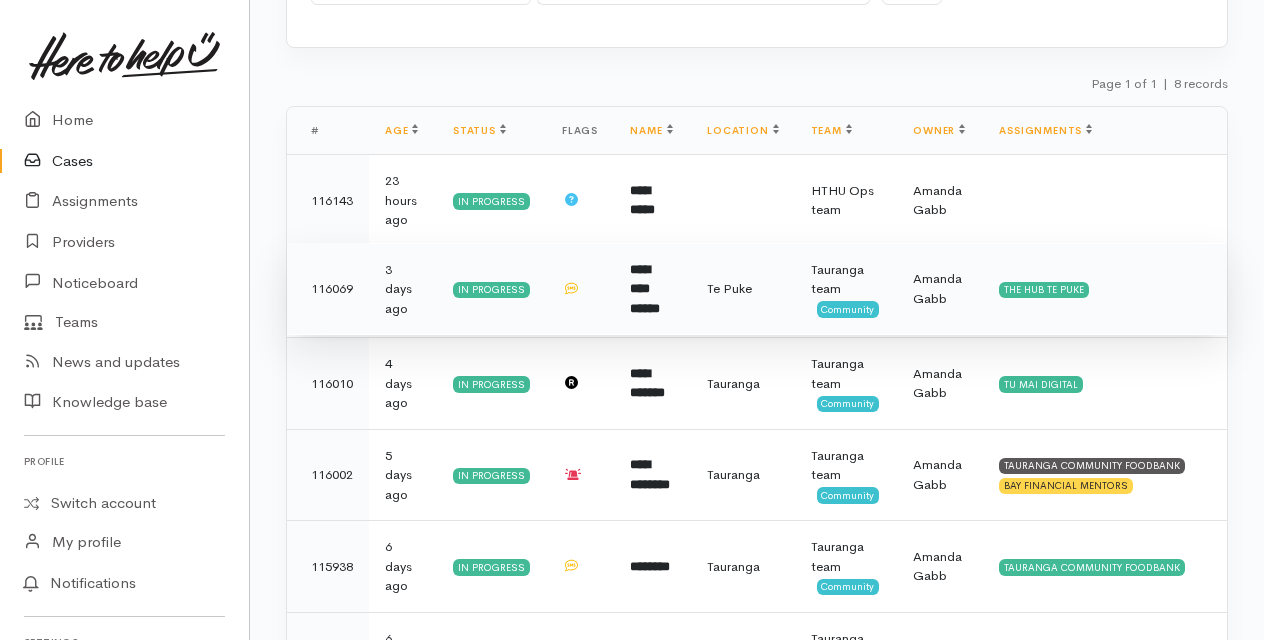 click on "**********" at bounding box center [652, 289] 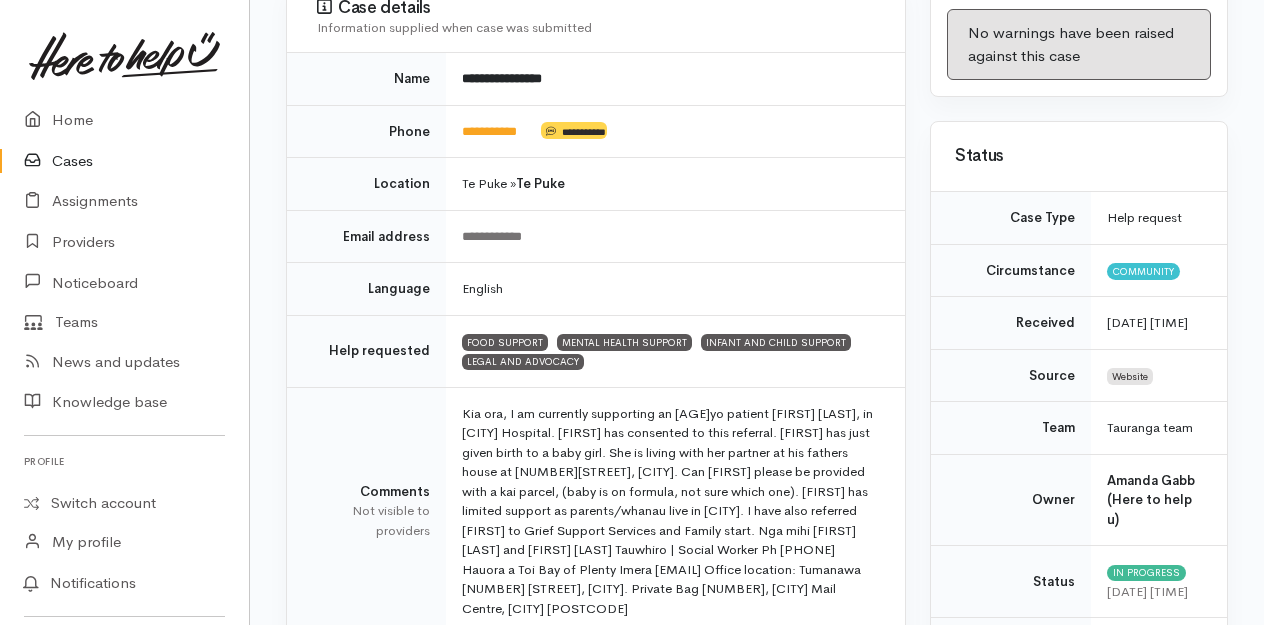 scroll, scrollTop: 100, scrollLeft: 0, axis: vertical 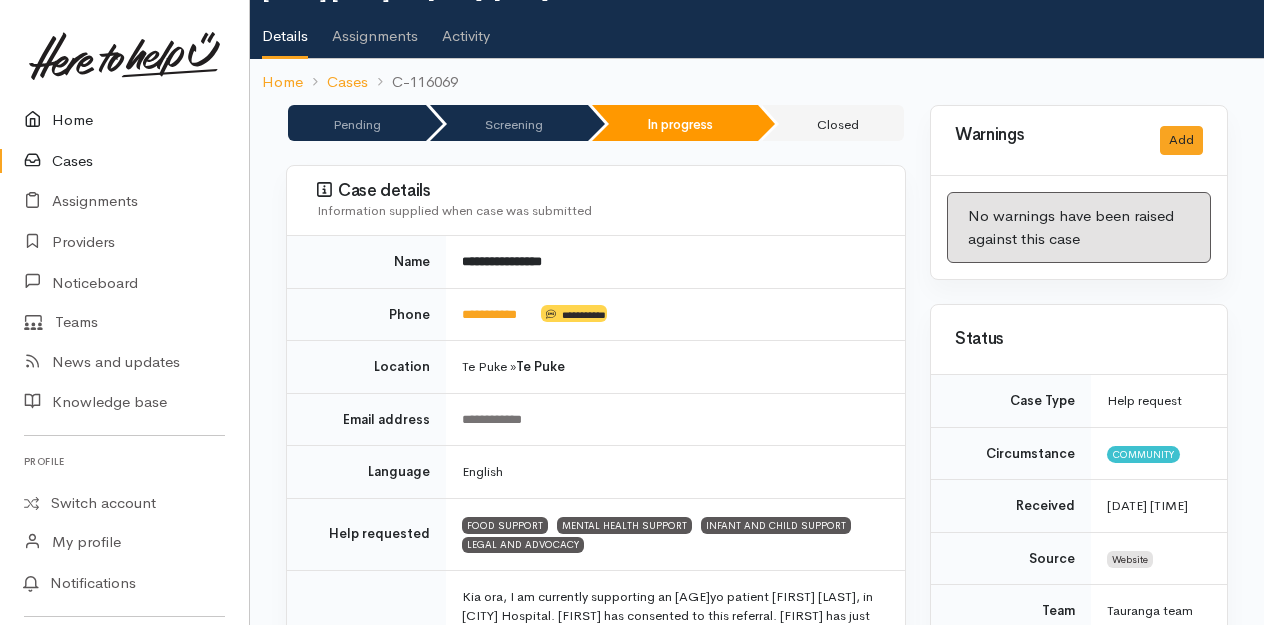 click on "Home" at bounding box center [124, 120] 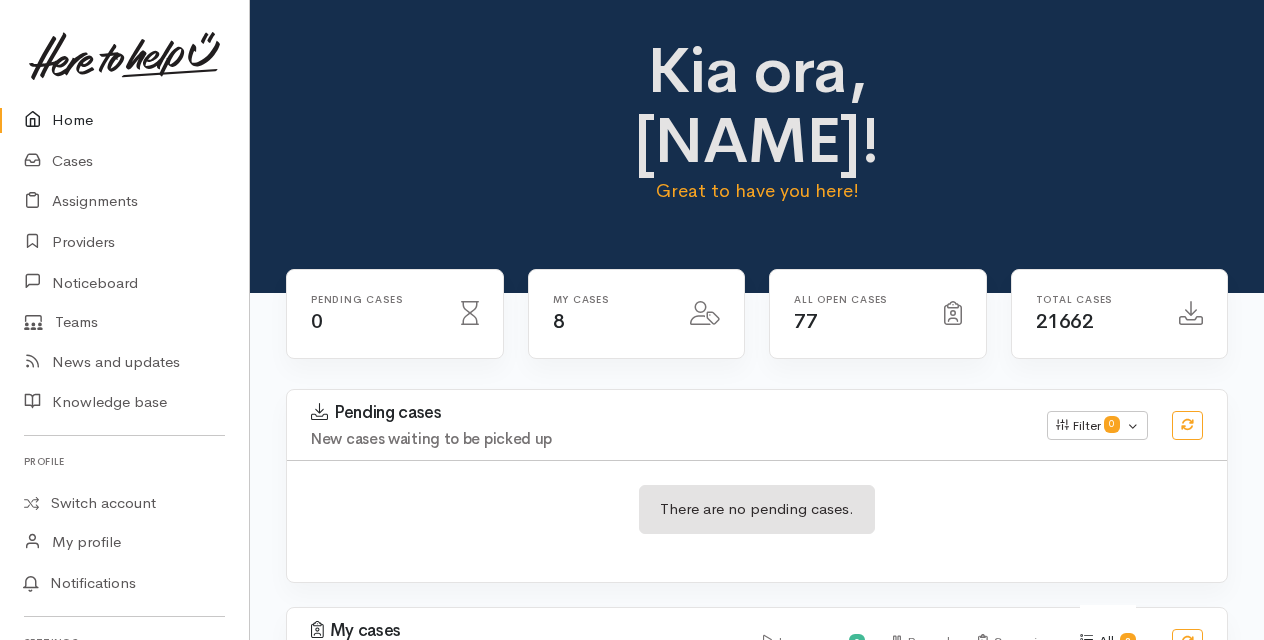 scroll, scrollTop: 0, scrollLeft: 0, axis: both 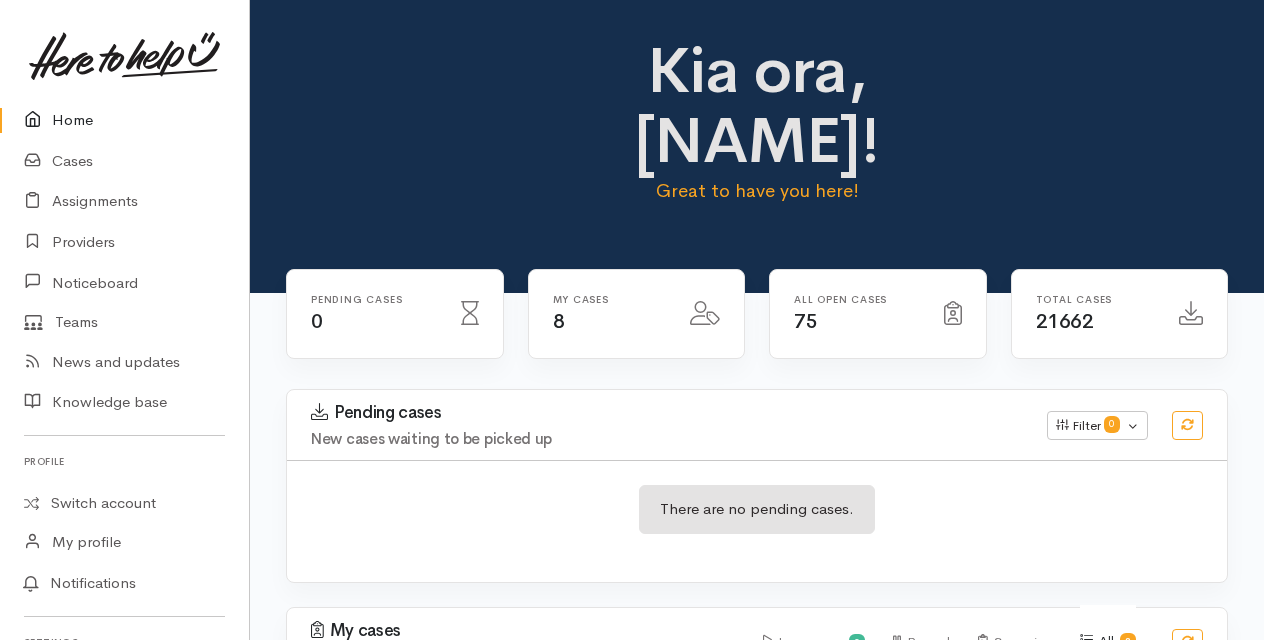click on "Home" at bounding box center (124, 120) 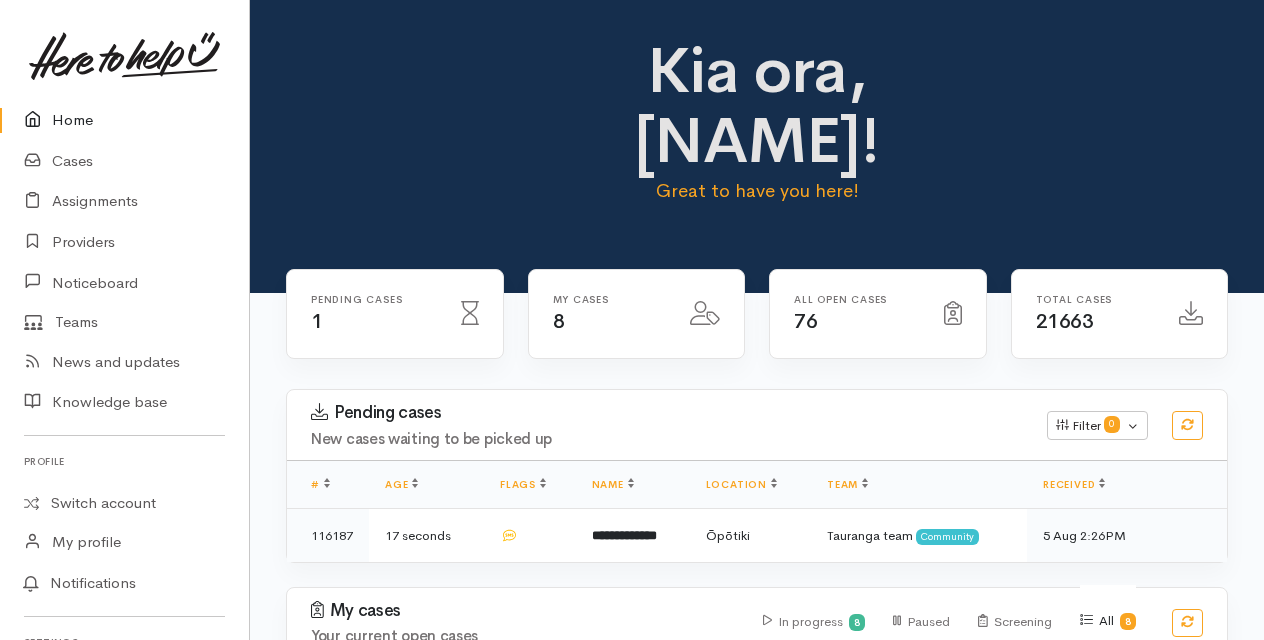 scroll, scrollTop: 0, scrollLeft: 0, axis: both 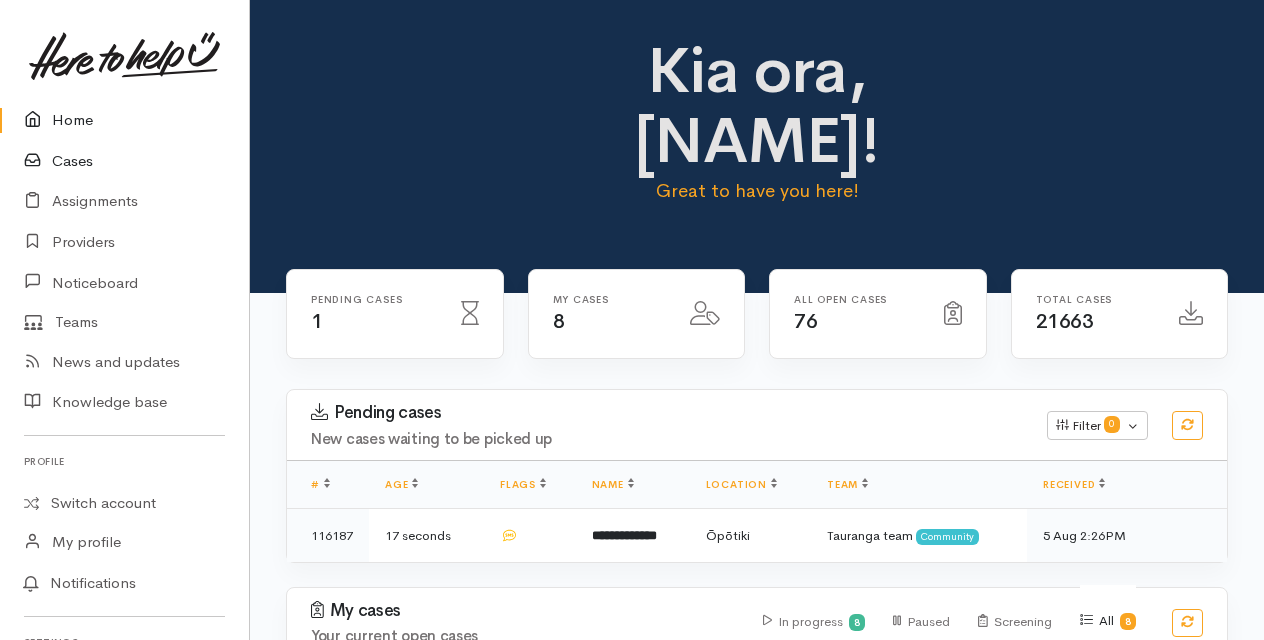 click on "Cases" at bounding box center [124, 161] 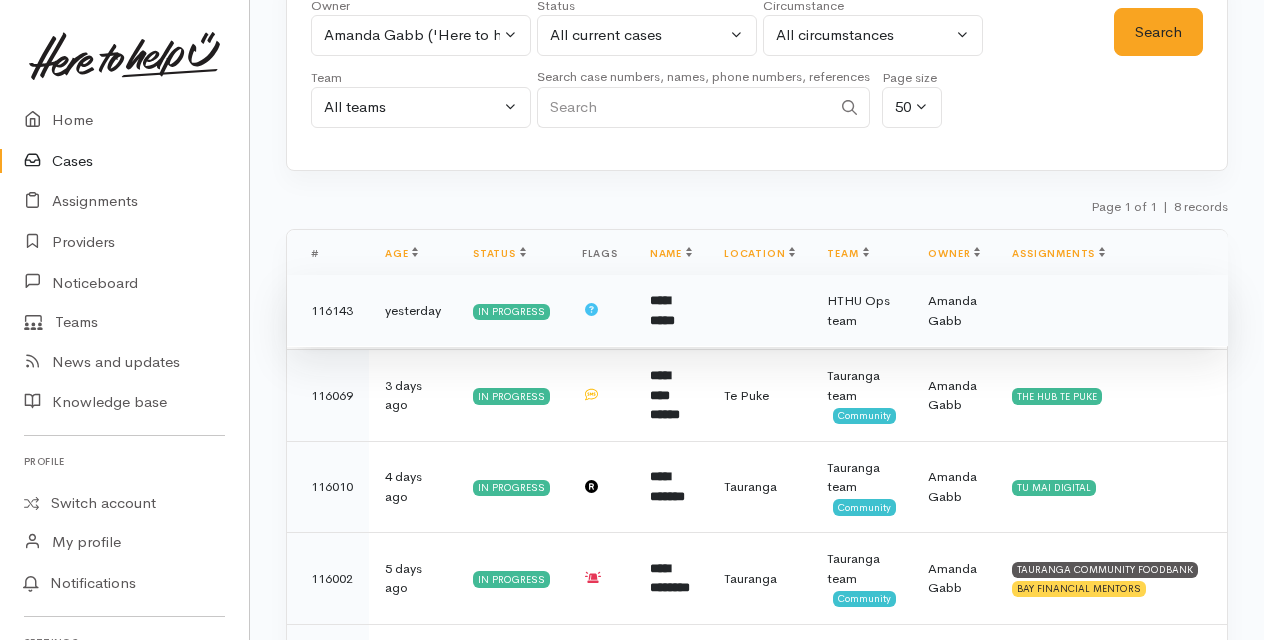 scroll, scrollTop: 200, scrollLeft: 0, axis: vertical 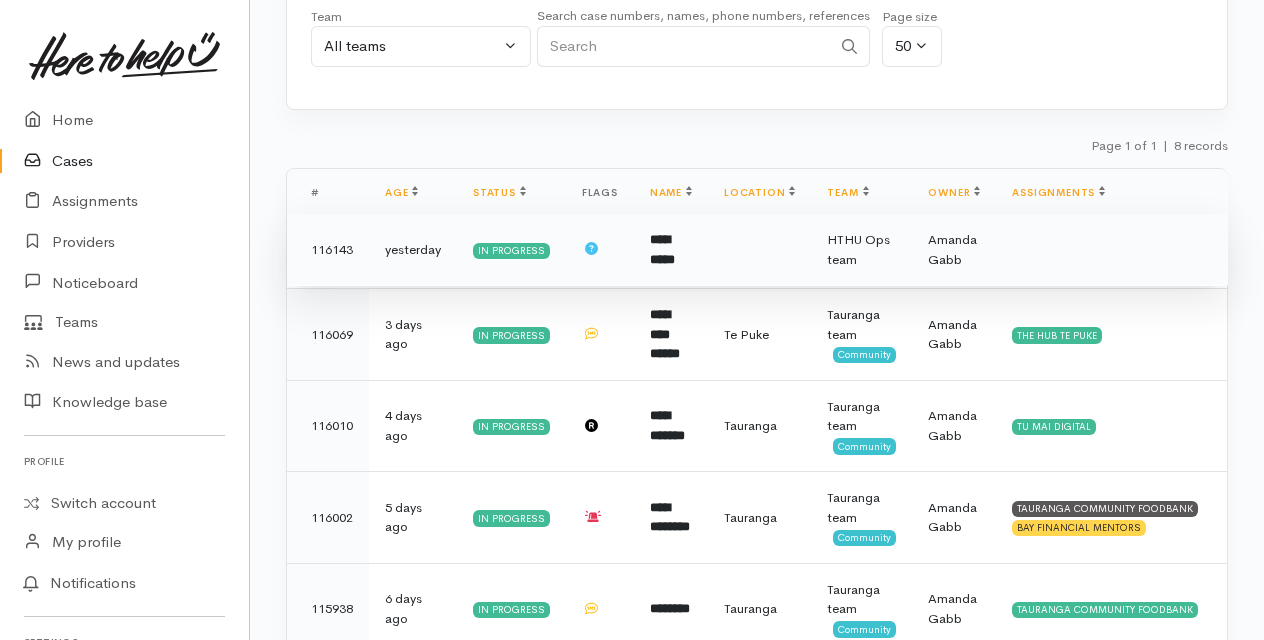 click on "**********" at bounding box center (662, 249) 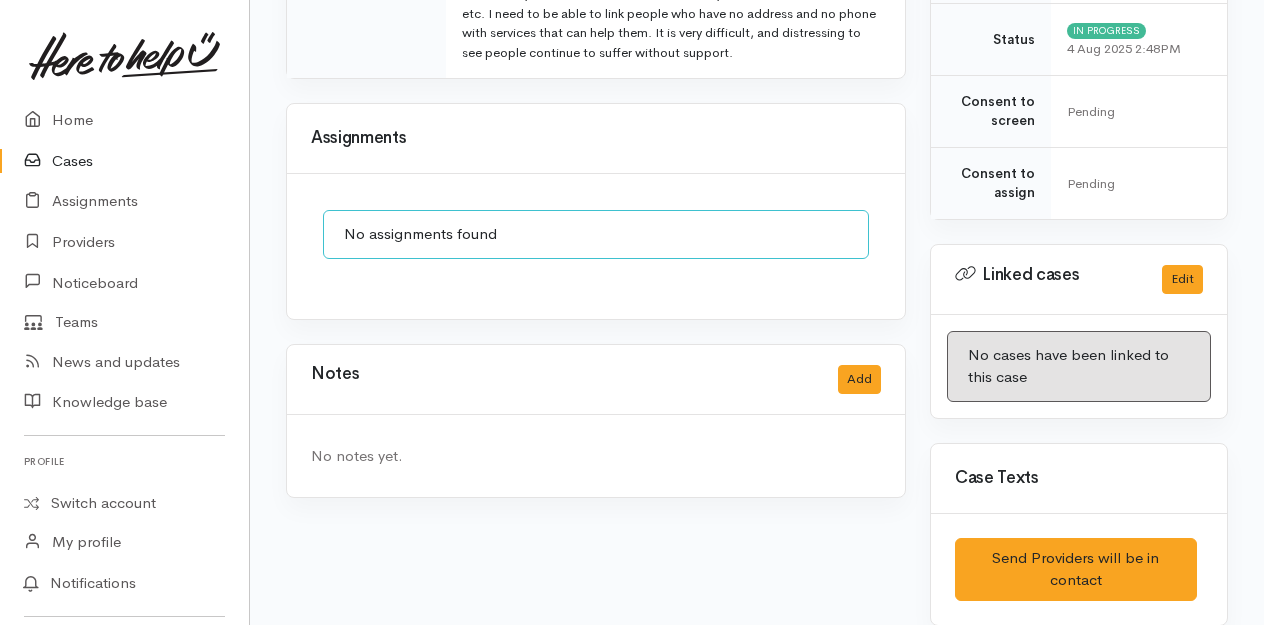 scroll, scrollTop: 773, scrollLeft: 0, axis: vertical 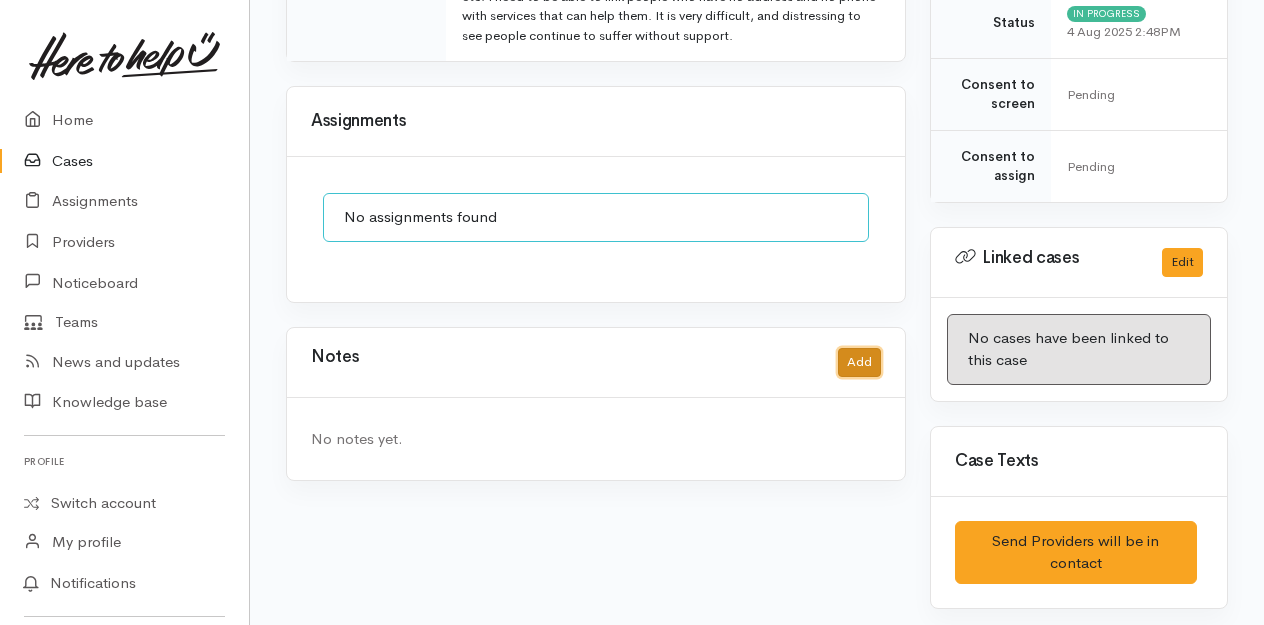 click on "Add" at bounding box center (859, 362) 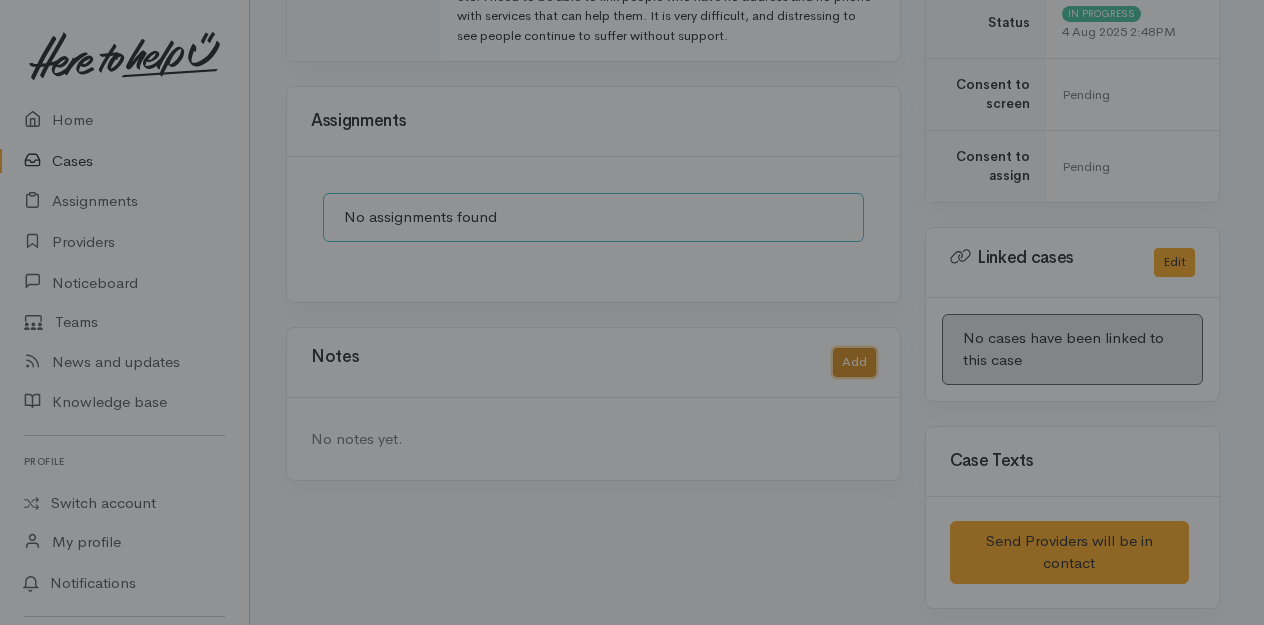 scroll, scrollTop: 758, scrollLeft: 0, axis: vertical 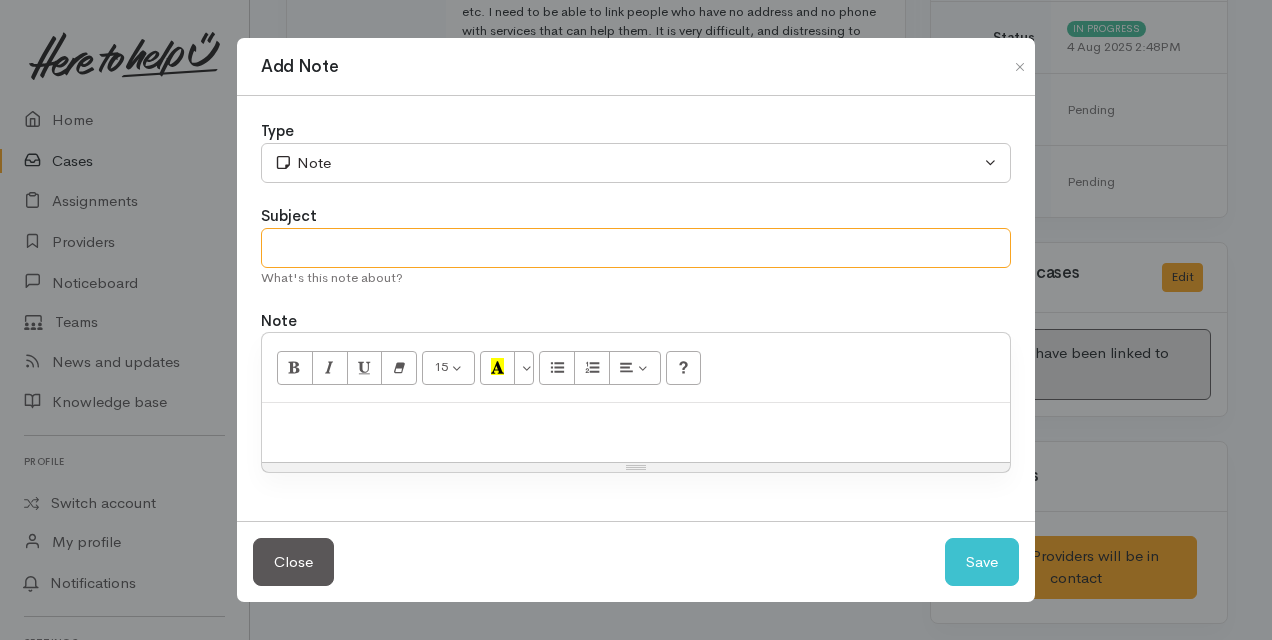 click at bounding box center [636, 248] 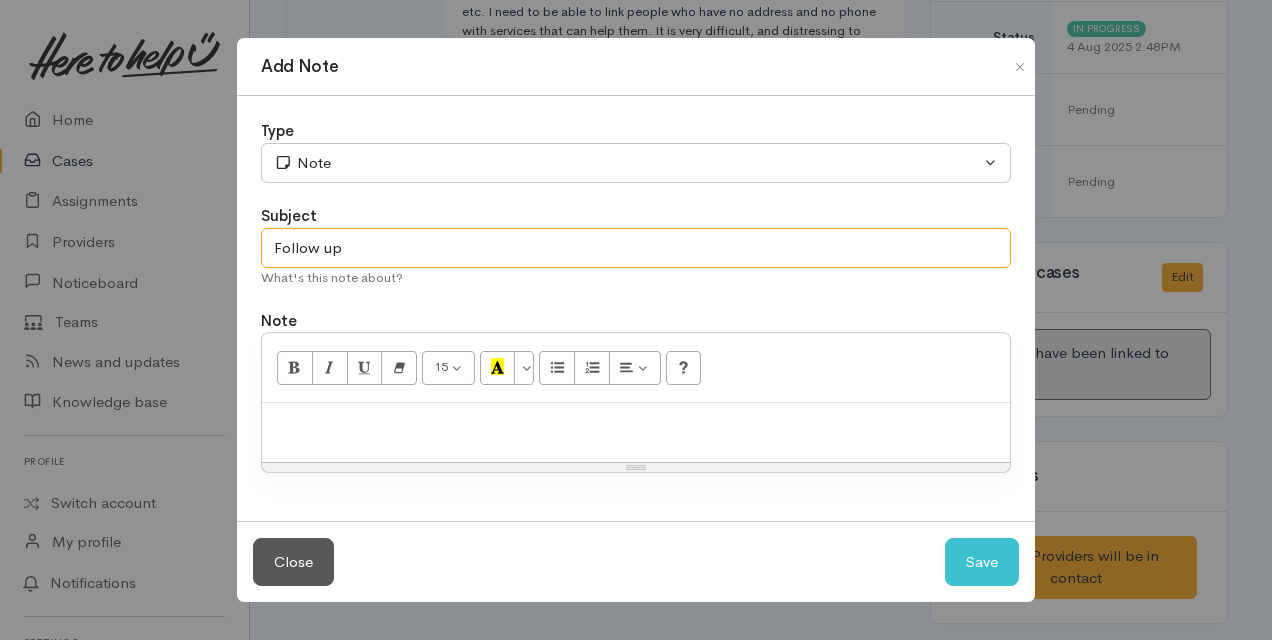 type on "Follow up" 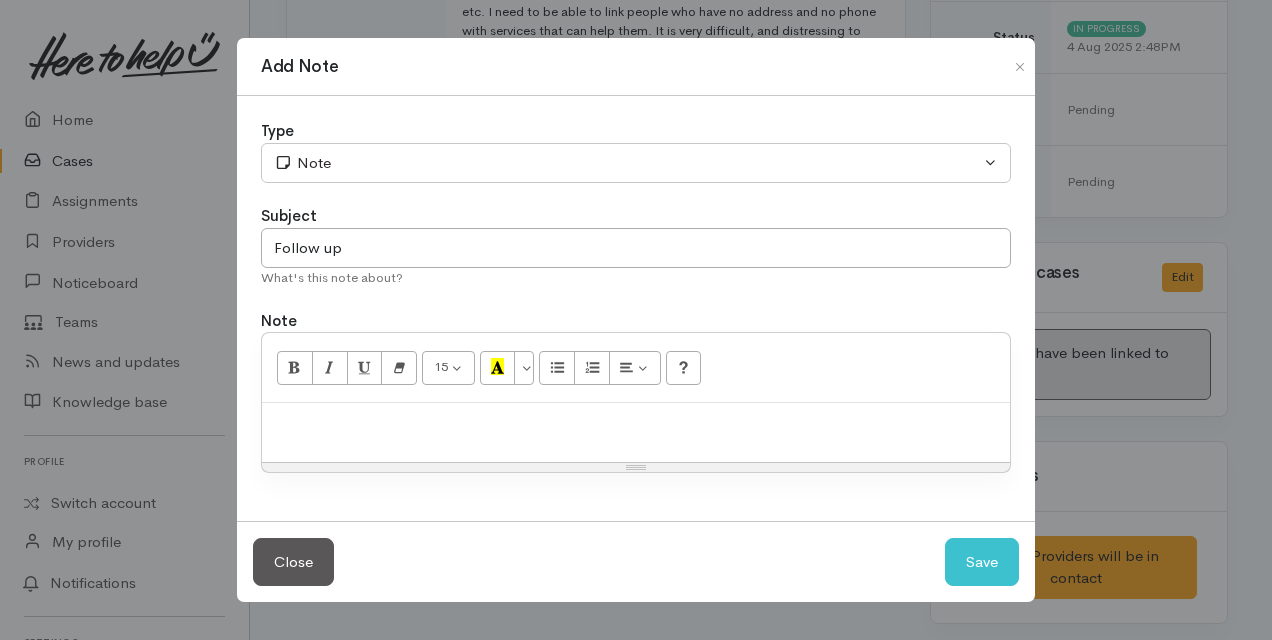 click at bounding box center (636, 432) 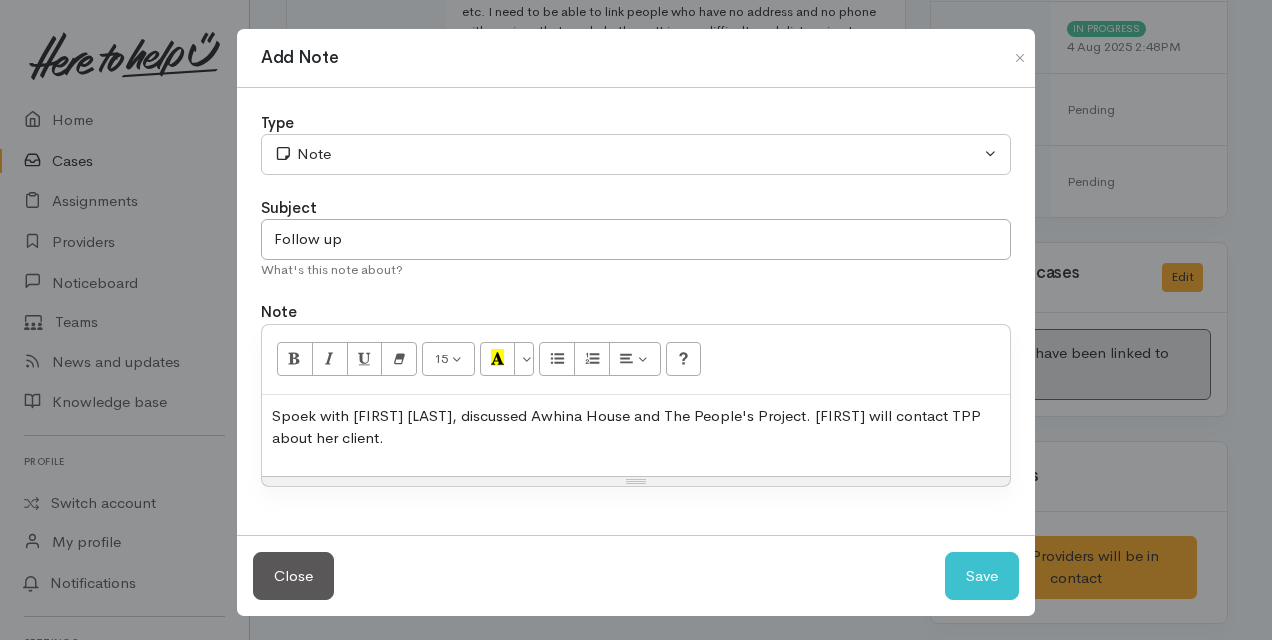click on "Spoek with Cathi, discussed Awhina House and The People's Project. Cathi will contact TPP about her client." at bounding box center [636, 427] 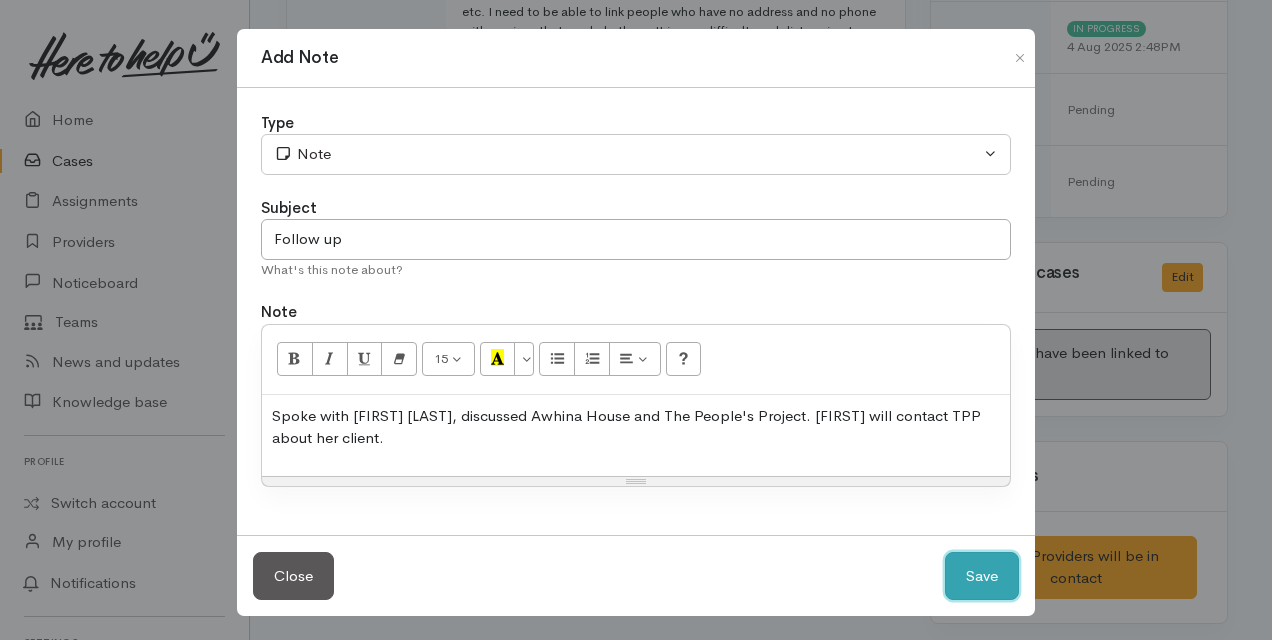 click on "Save" at bounding box center (982, 576) 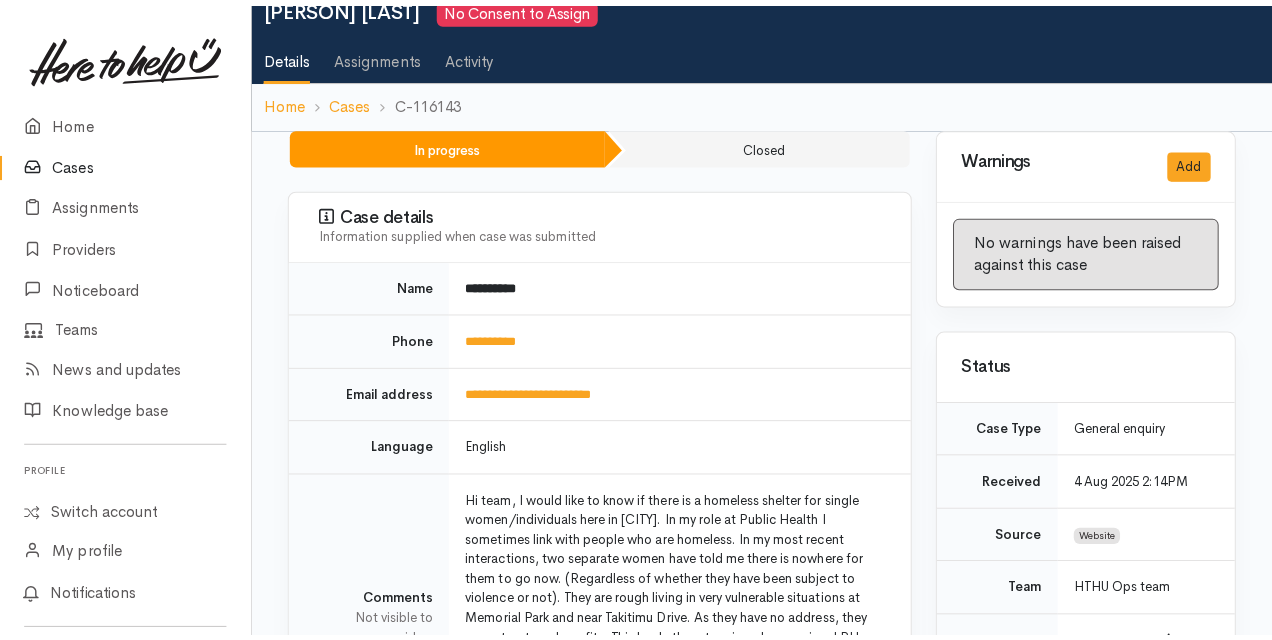 scroll, scrollTop: 0, scrollLeft: 0, axis: both 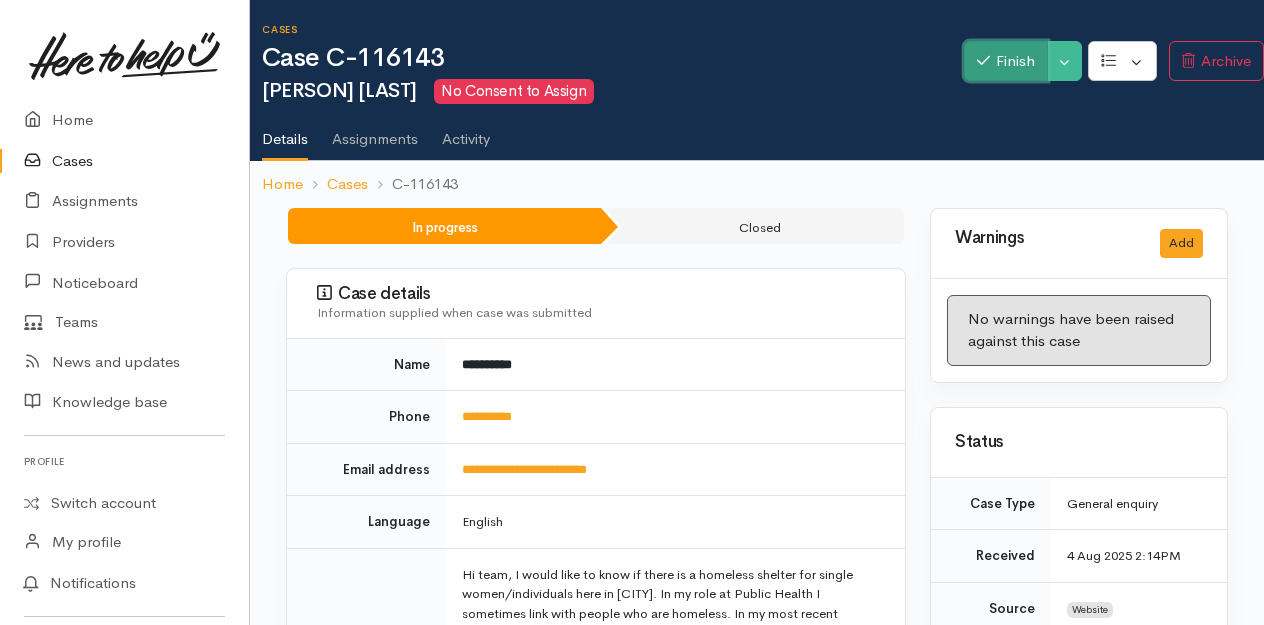click on "Finish" at bounding box center (1006, 61) 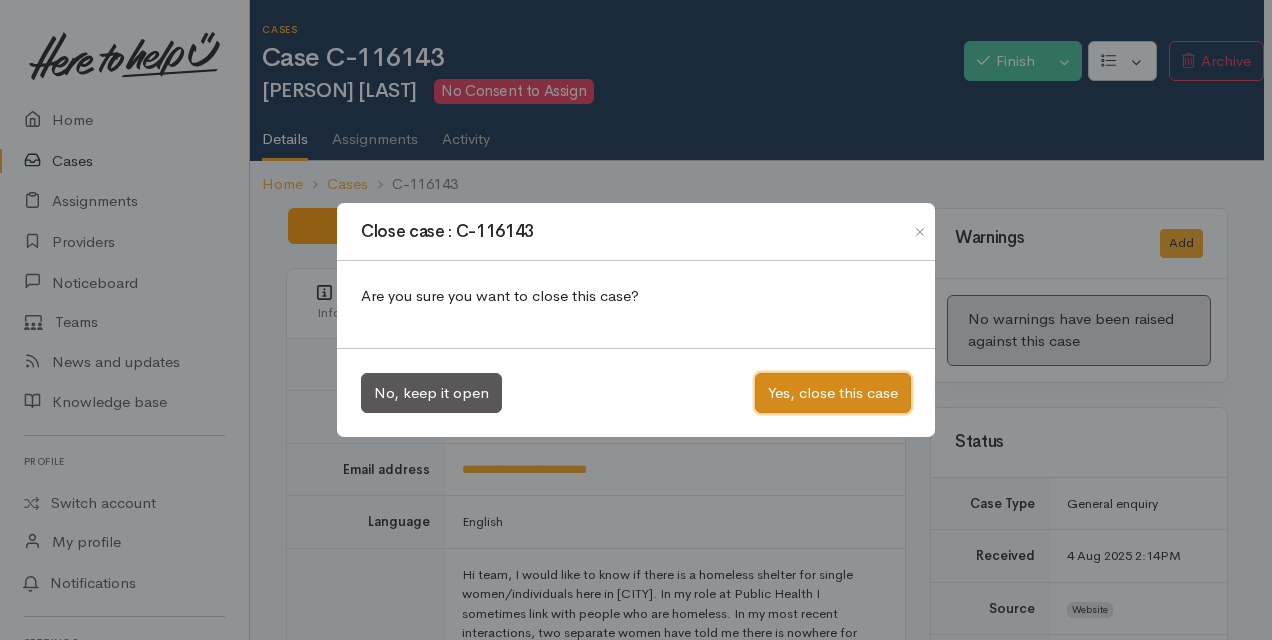 click on "Yes, close this case" at bounding box center (833, 393) 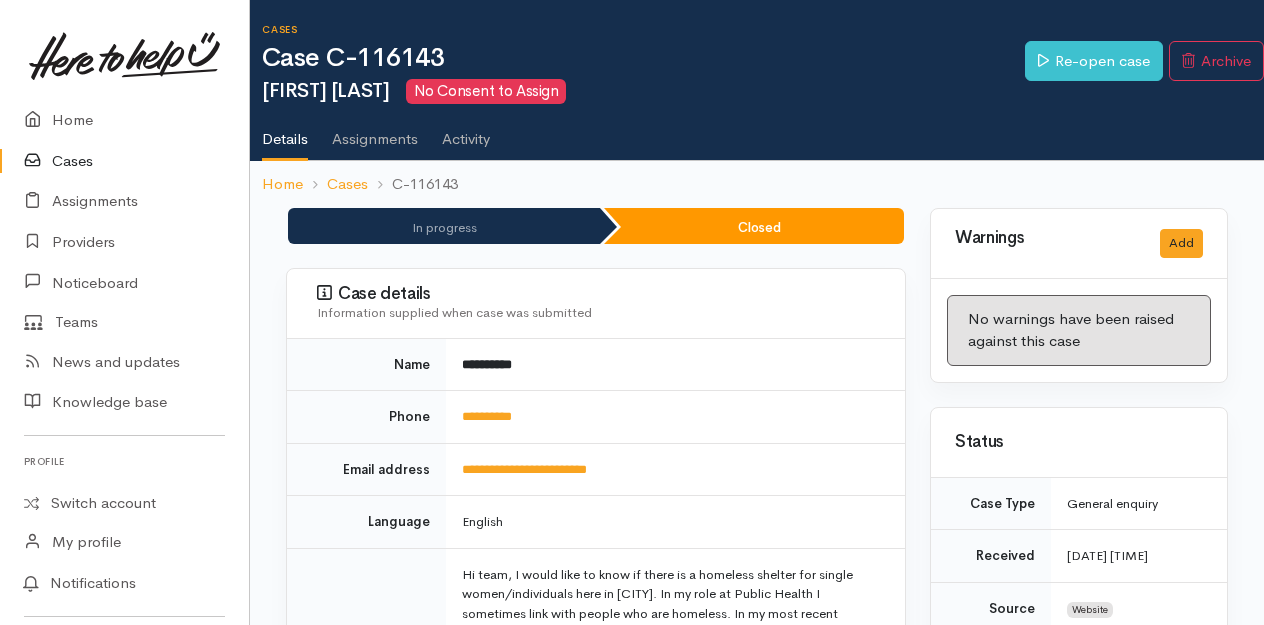 scroll, scrollTop: 0, scrollLeft: 0, axis: both 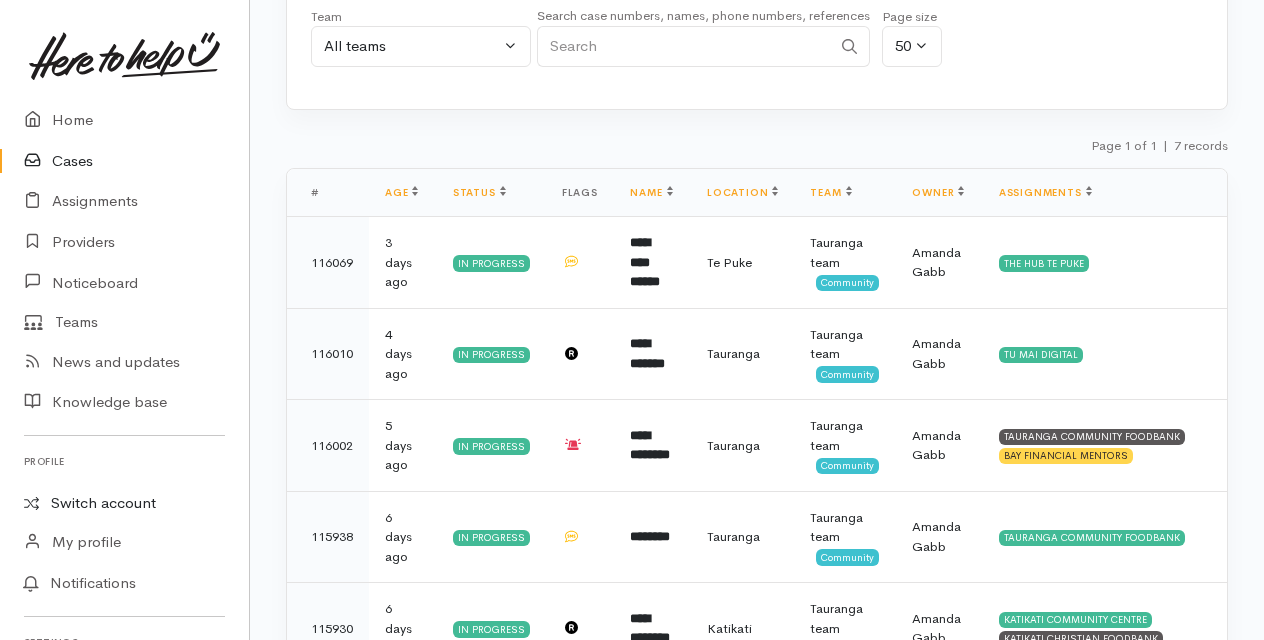 click on "Switch account" at bounding box center [124, 503] 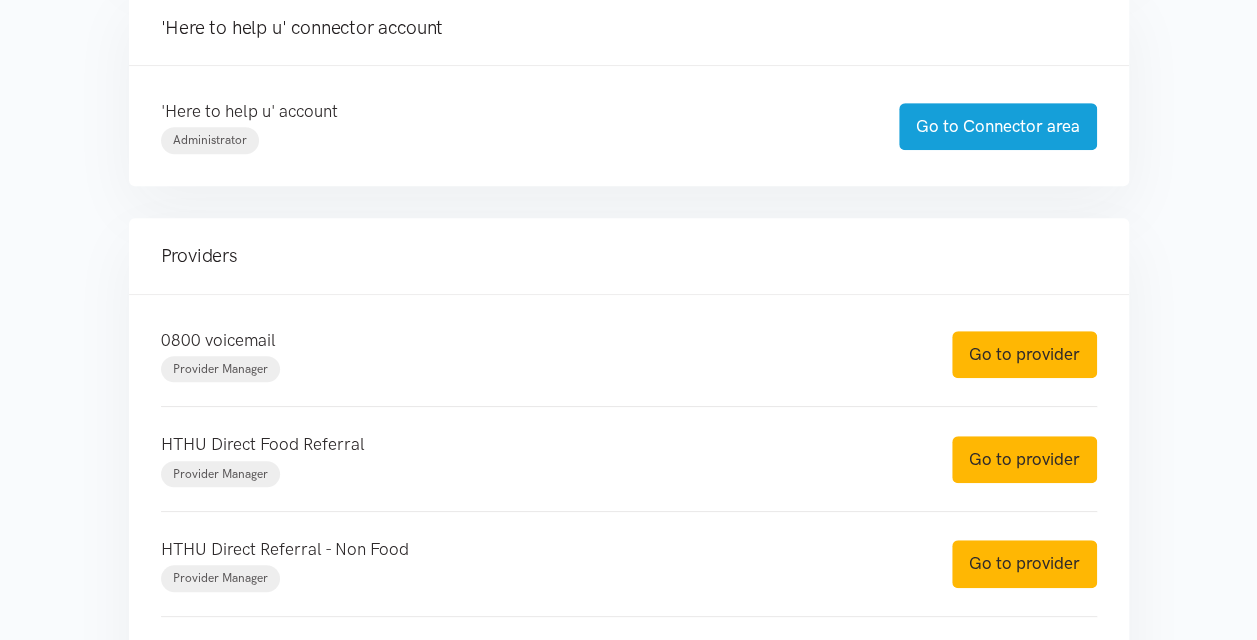 scroll, scrollTop: 500, scrollLeft: 0, axis: vertical 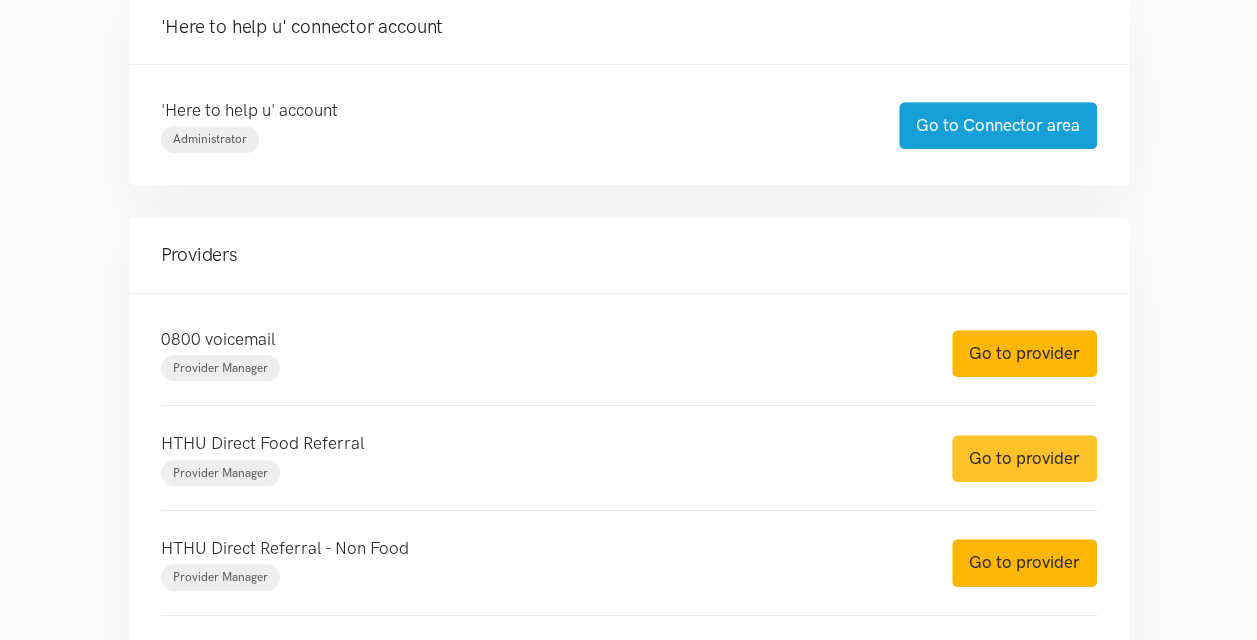 click on "Go to provider" at bounding box center [1024, 458] 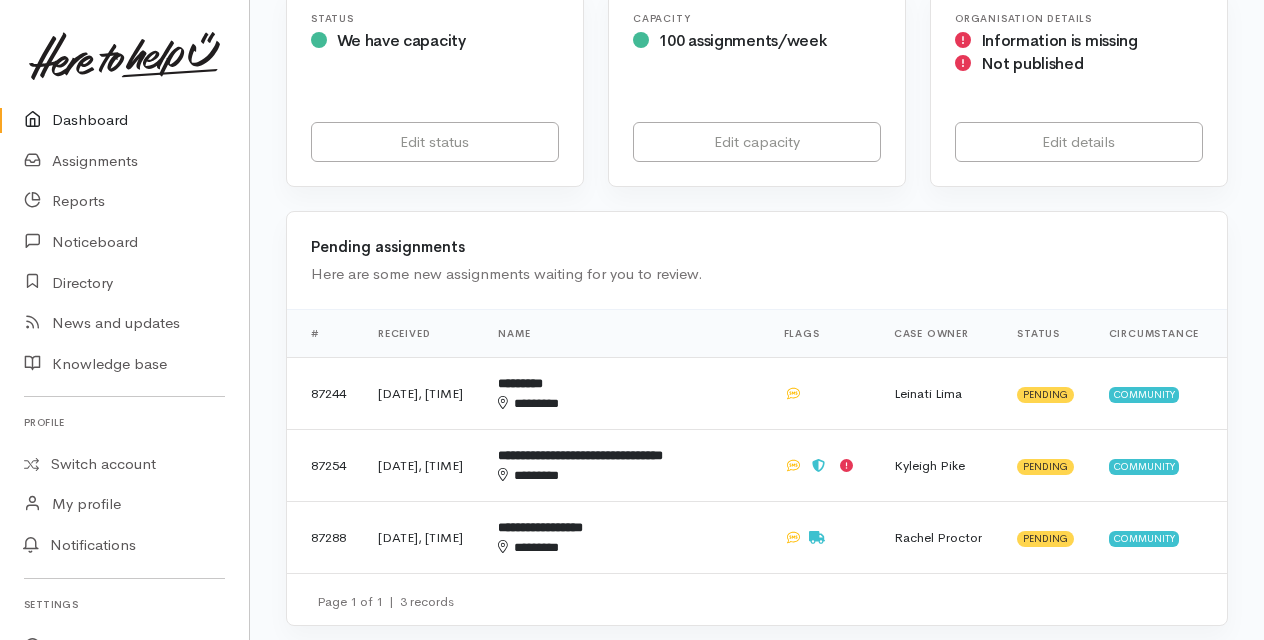 scroll, scrollTop: 400, scrollLeft: 0, axis: vertical 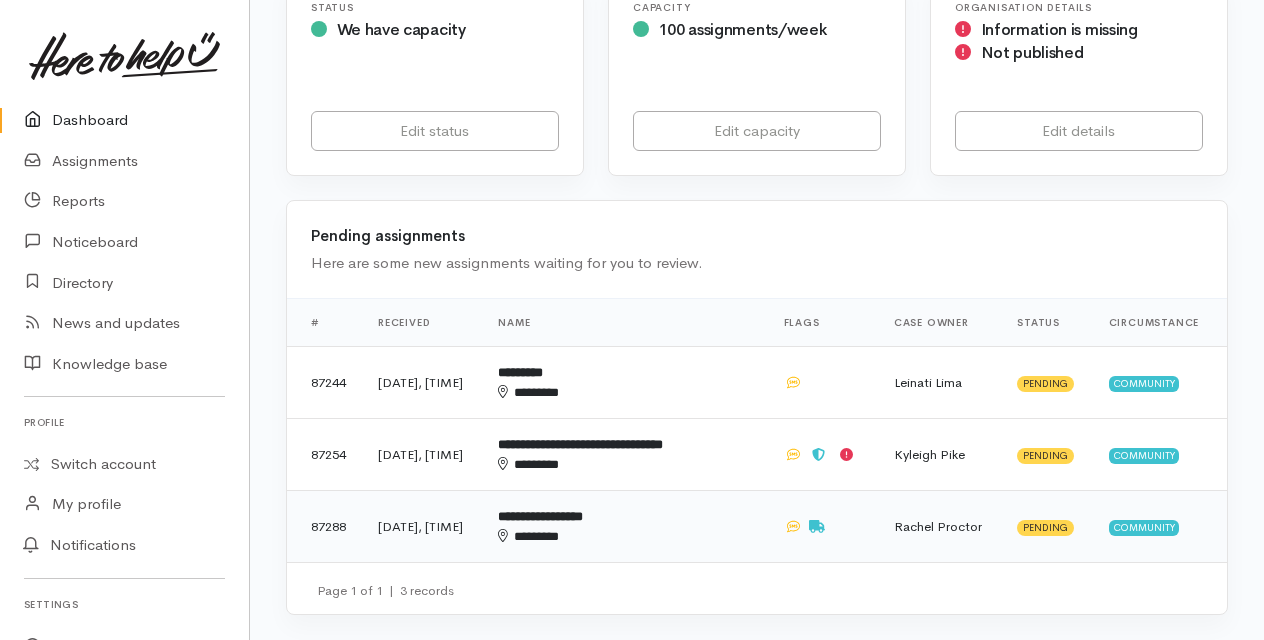 click on "**********" at bounding box center [540, 516] 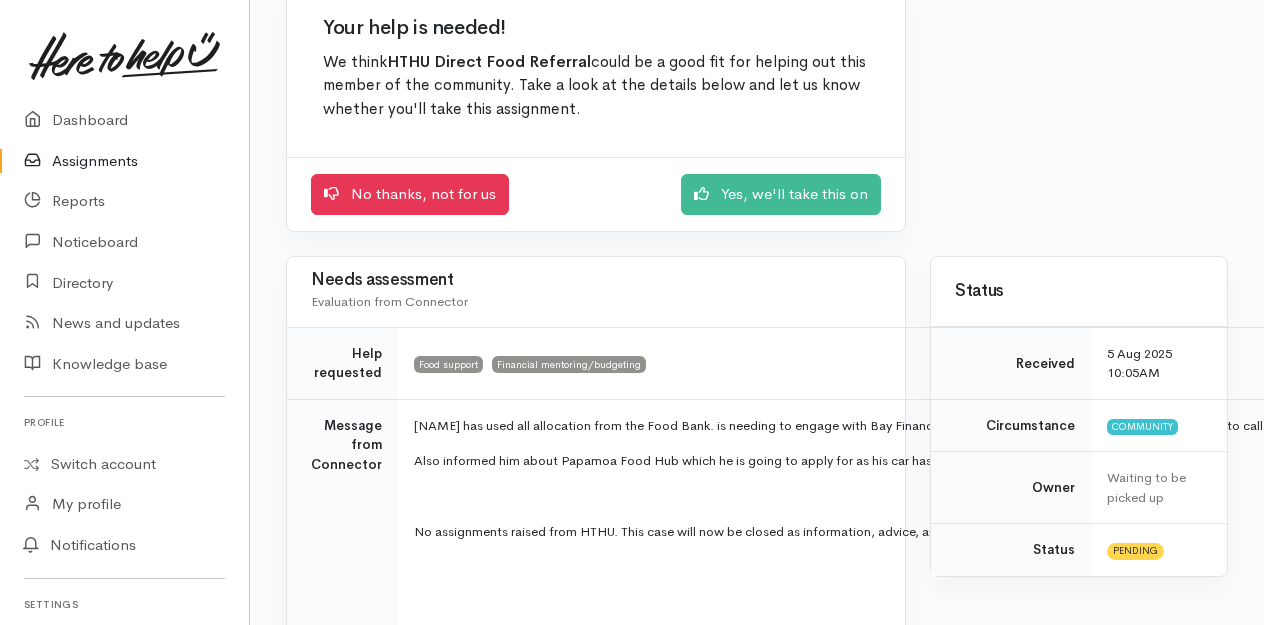 scroll, scrollTop: 0, scrollLeft: 0, axis: both 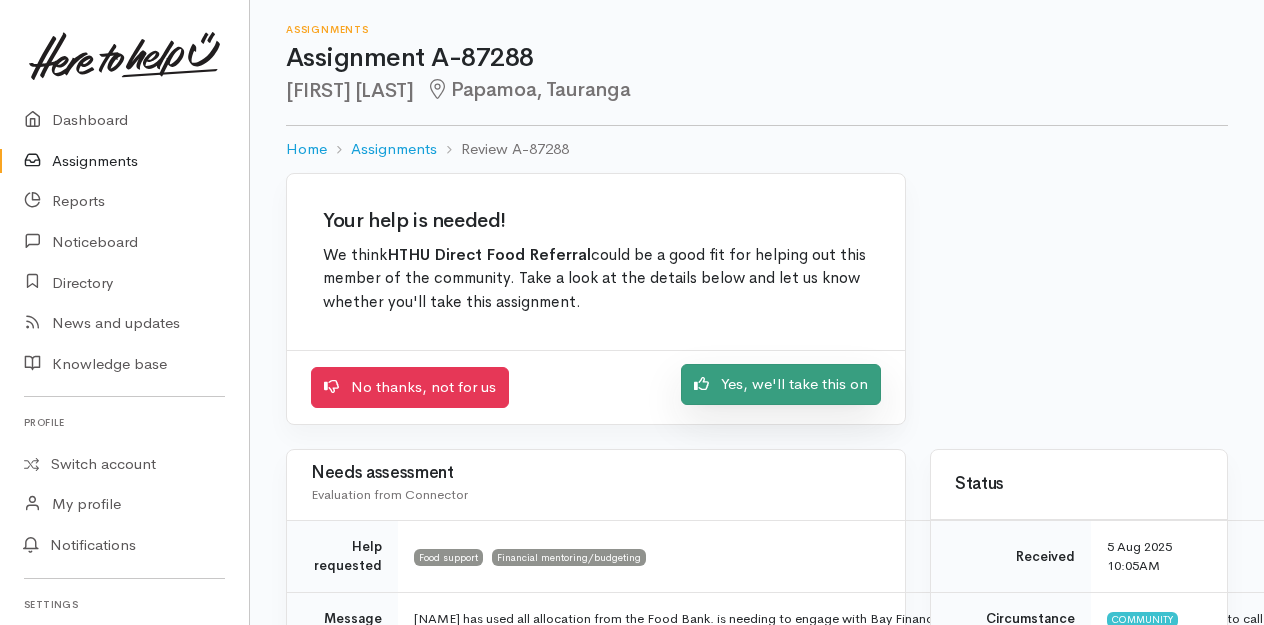 click on "Yes, we'll take this on" at bounding box center [781, 384] 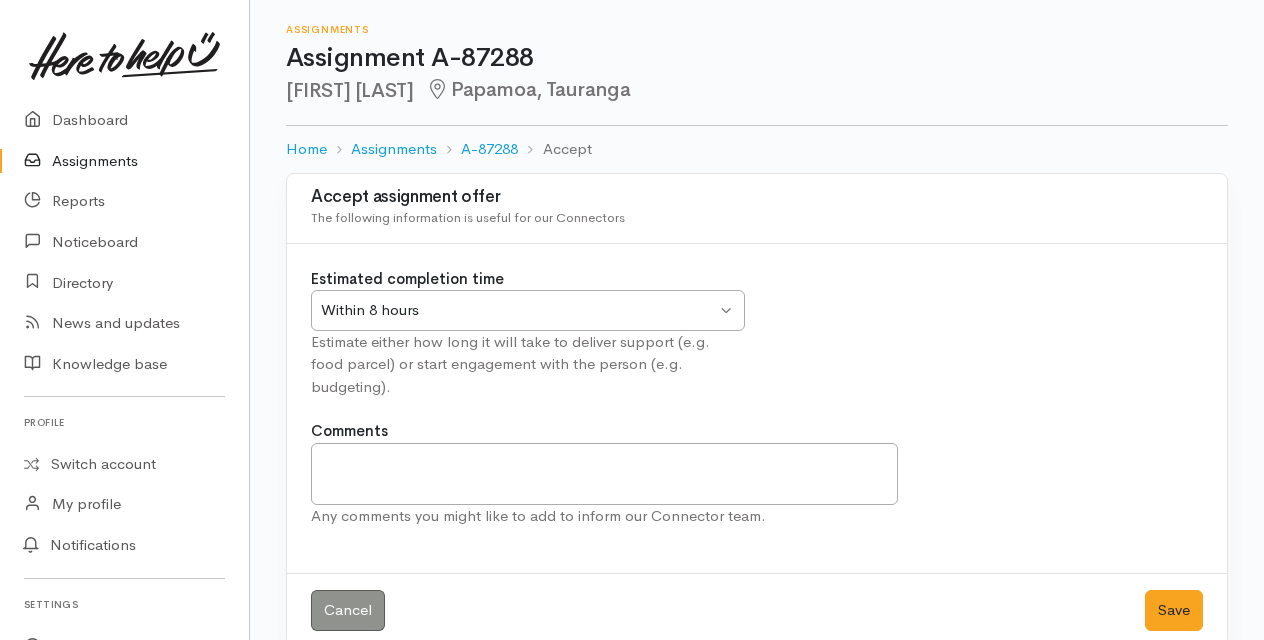 scroll, scrollTop: 0, scrollLeft: 0, axis: both 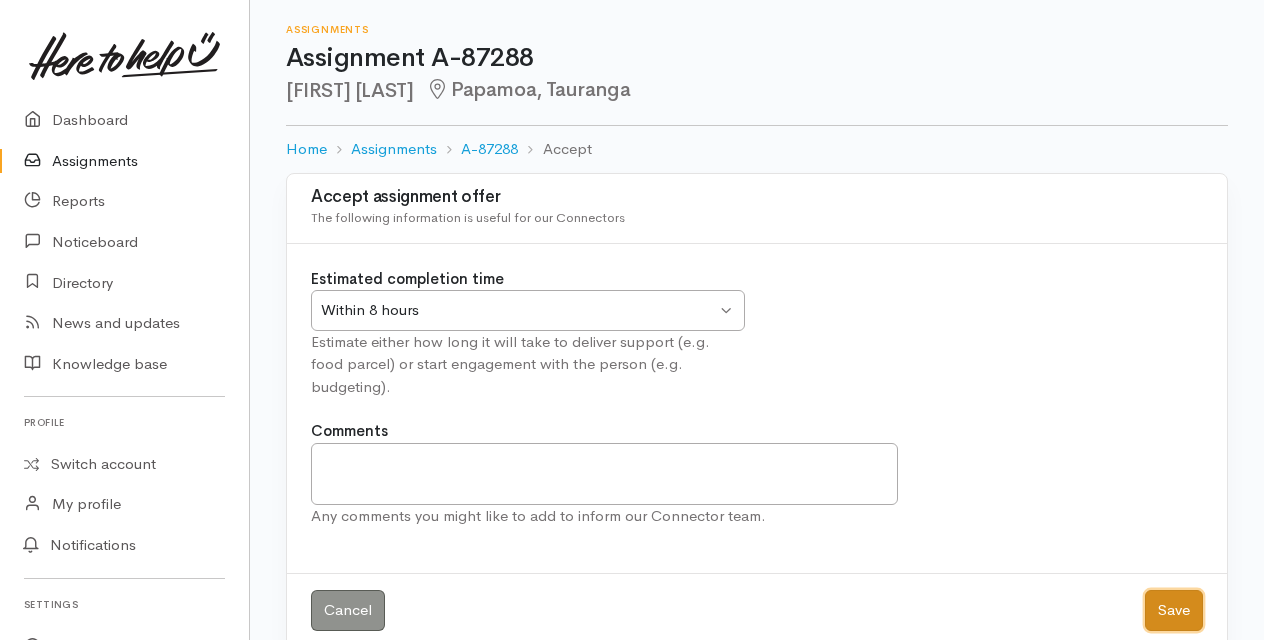 click on "Save" at bounding box center [1174, 610] 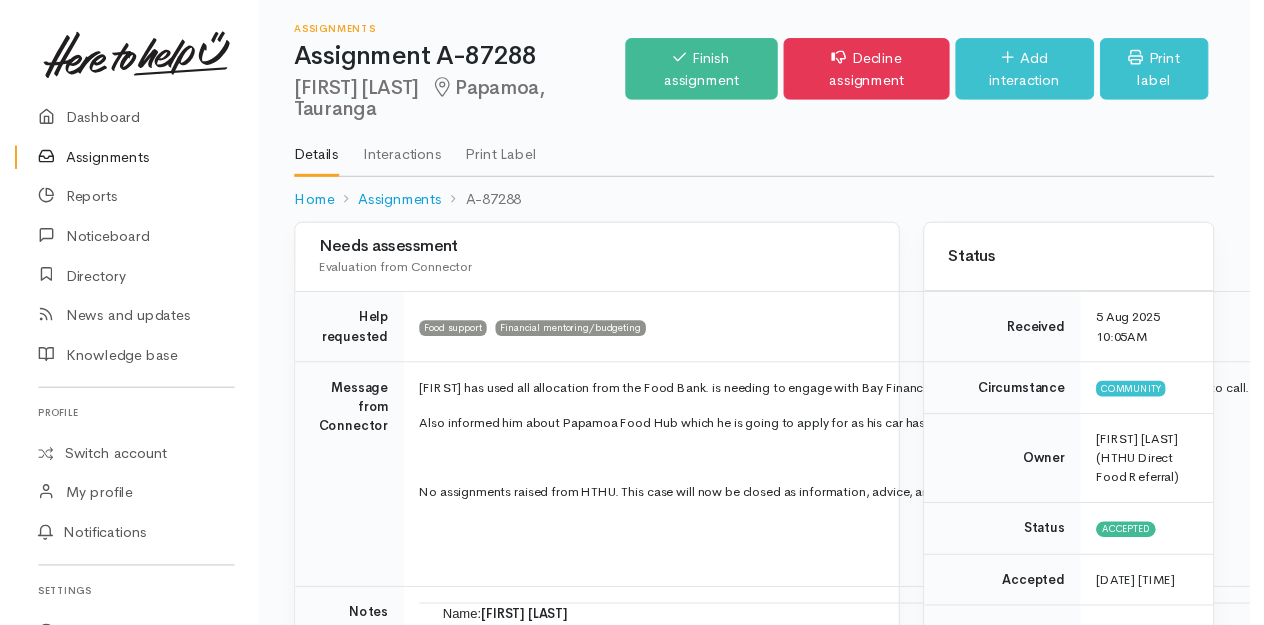 scroll, scrollTop: 0, scrollLeft: 0, axis: both 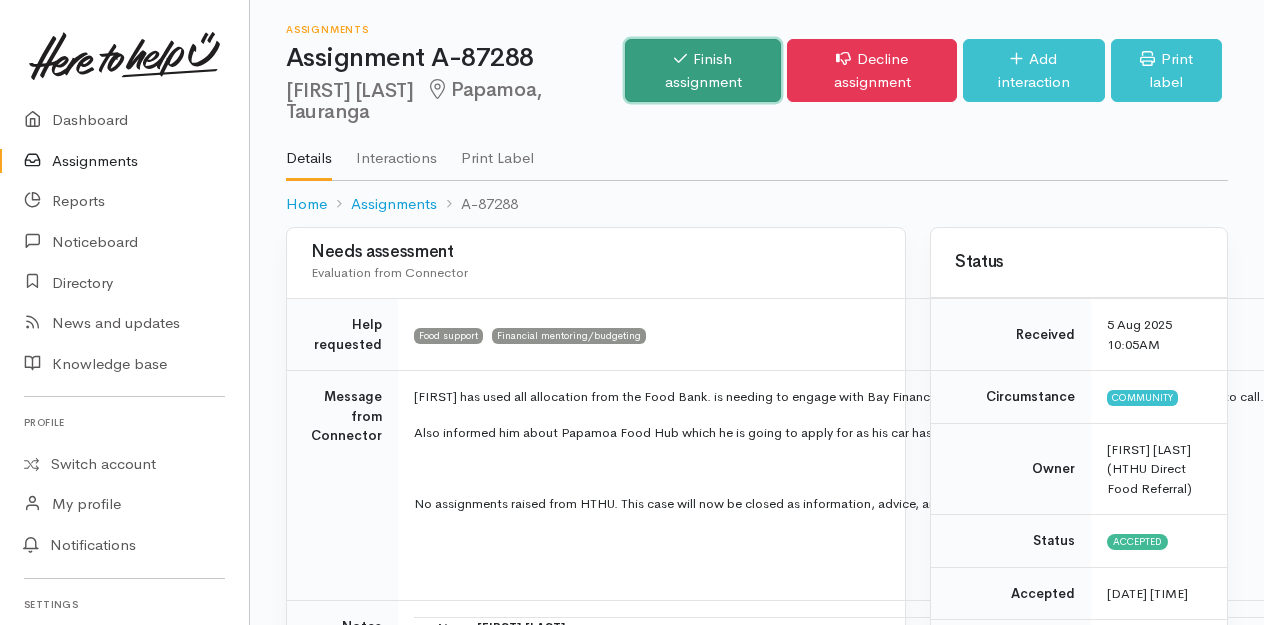 click on "Finish assignment" at bounding box center (703, 70) 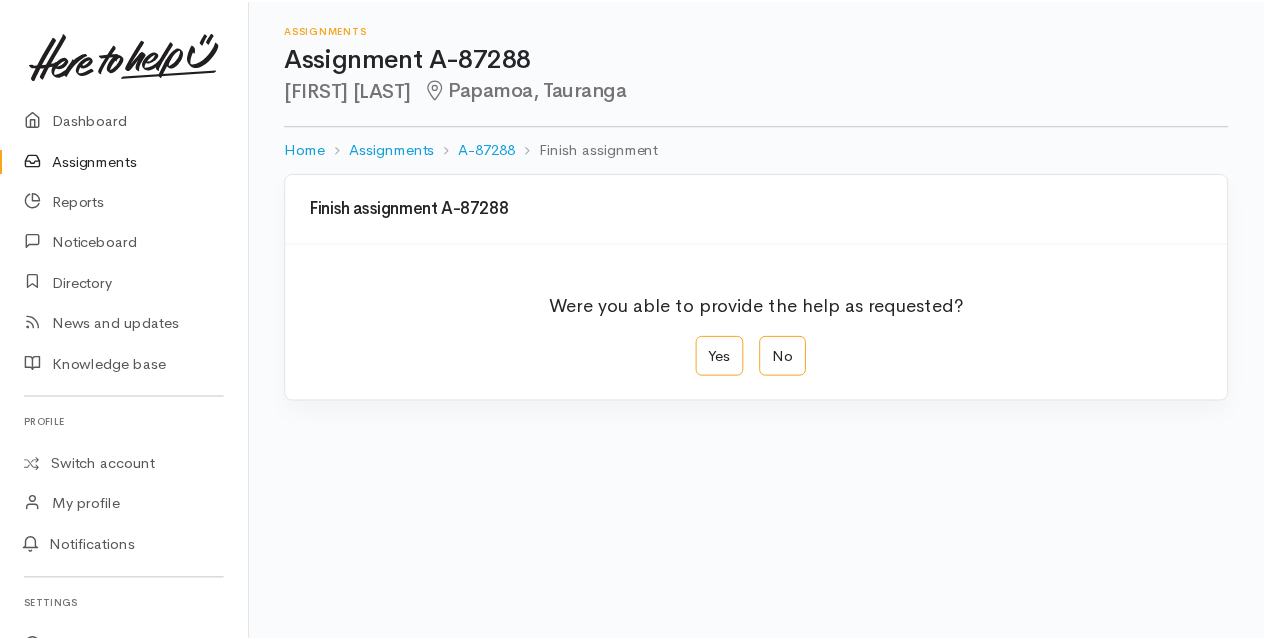 scroll, scrollTop: 0, scrollLeft: 0, axis: both 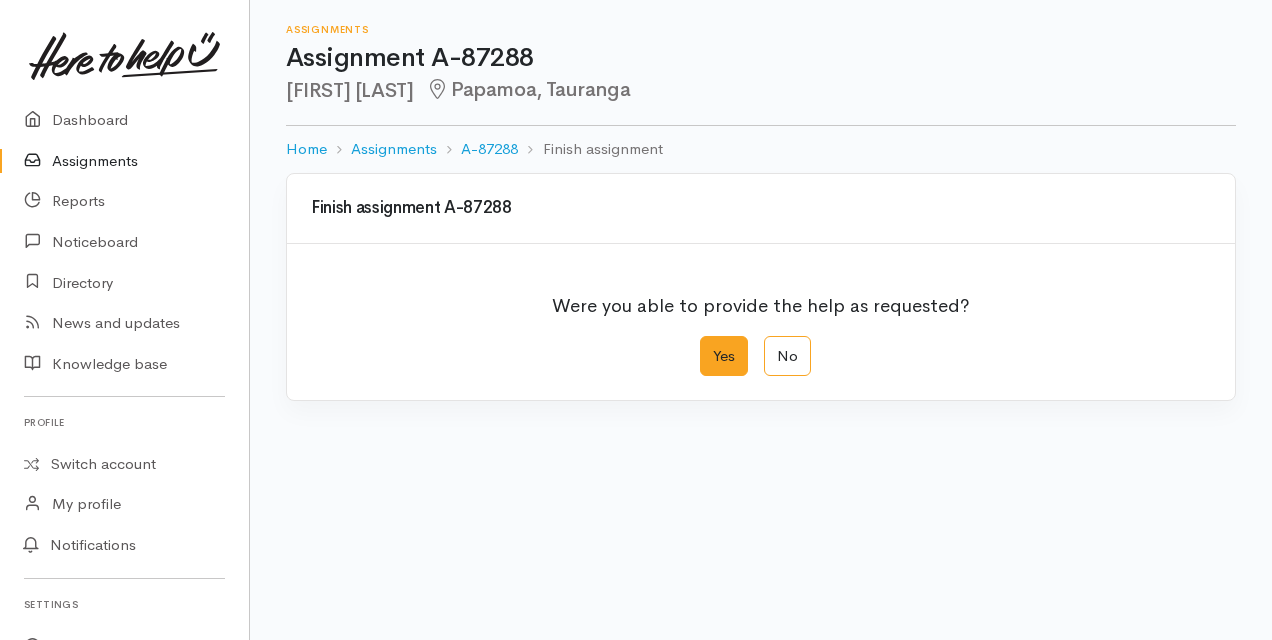 click on "Yes" at bounding box center (724, 356) 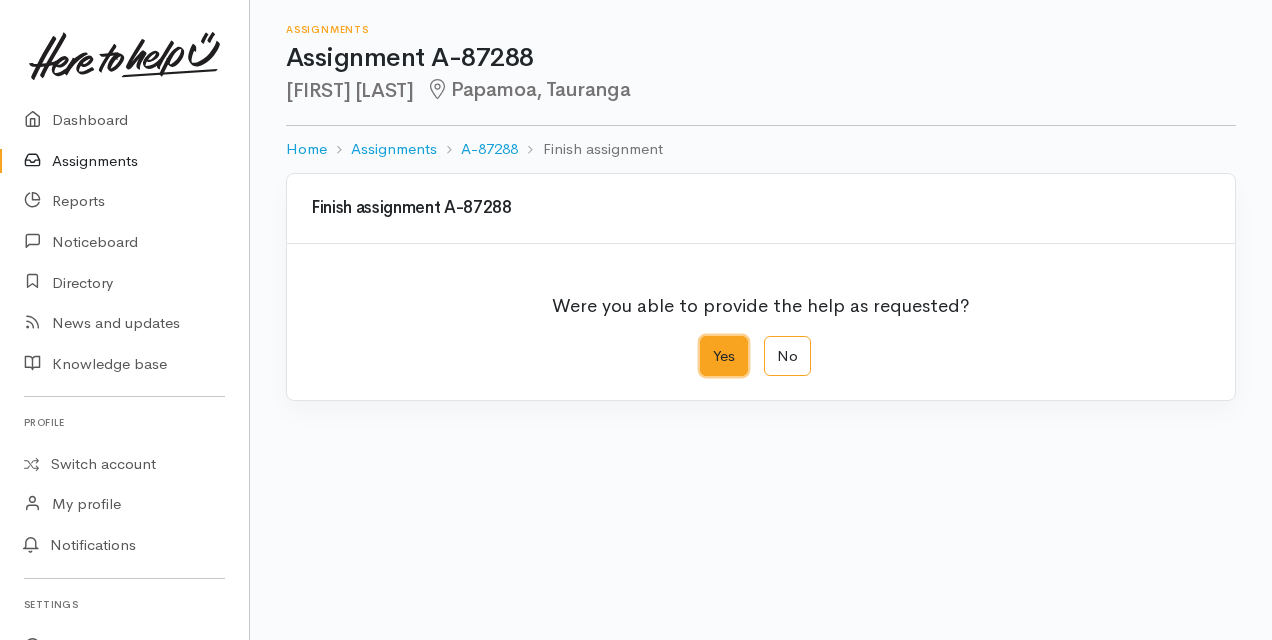 click on "Yes" at bounding box center [706, 342] 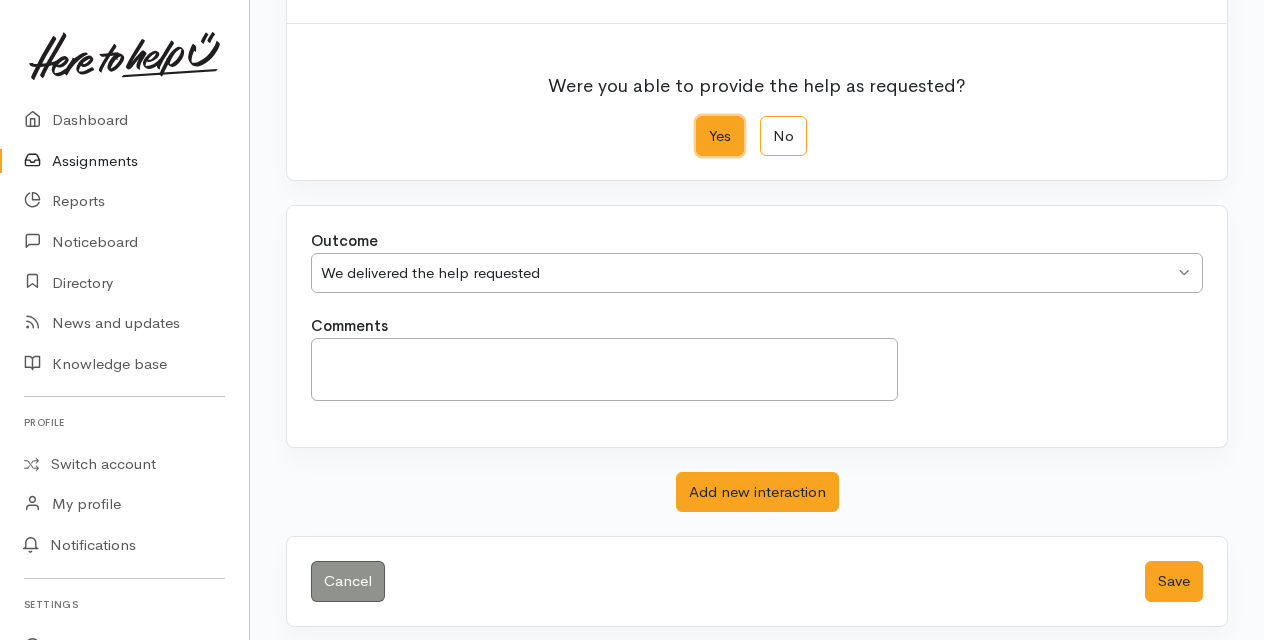 scroll, scrollTop: 224, scrollLeft: 0, axis: vertical 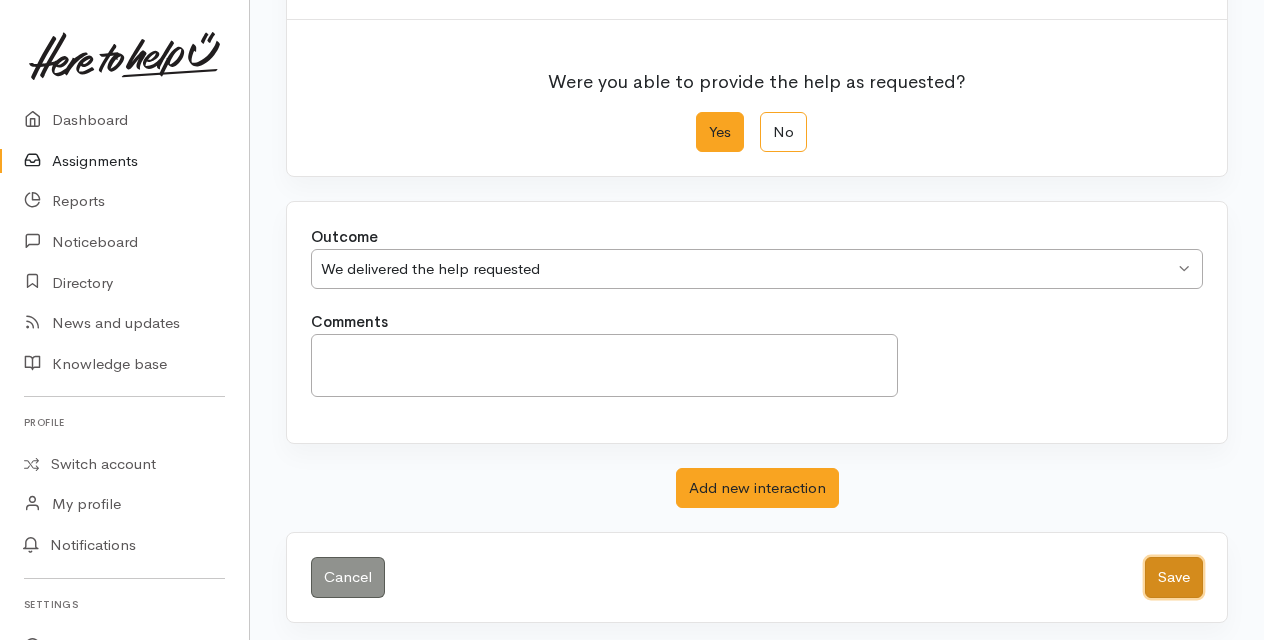 click on "Save" at bounding box center (1174, 577) 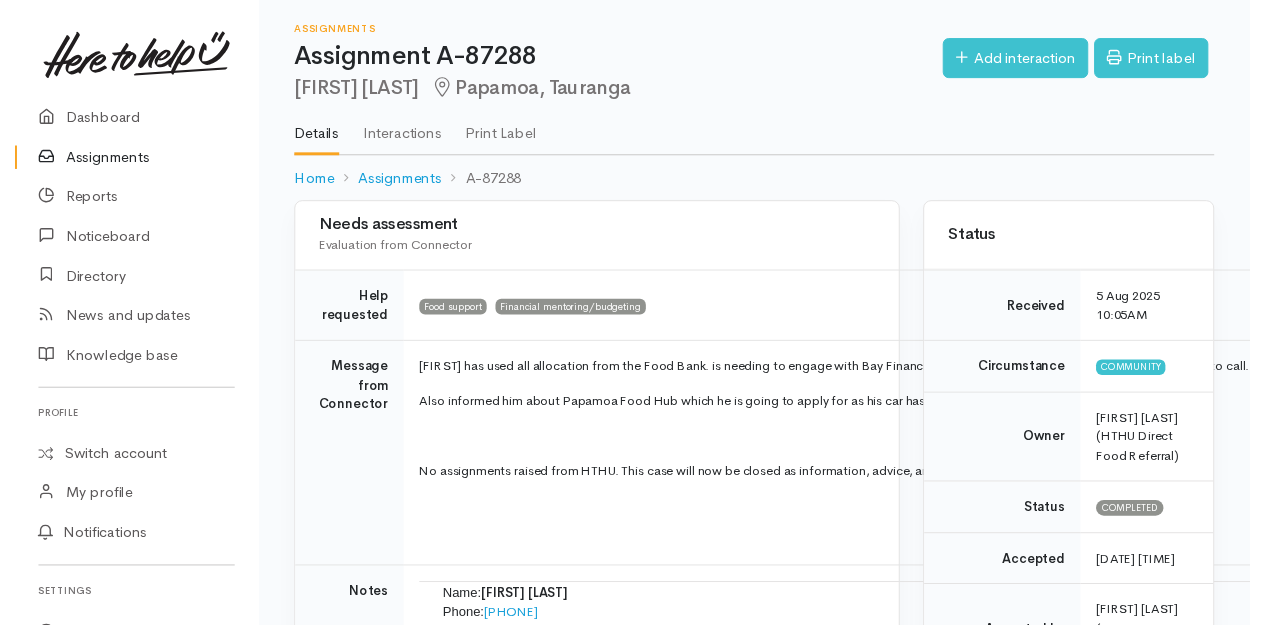 scroll, scrollTop: 0, scrollLeft: 0, axis: both 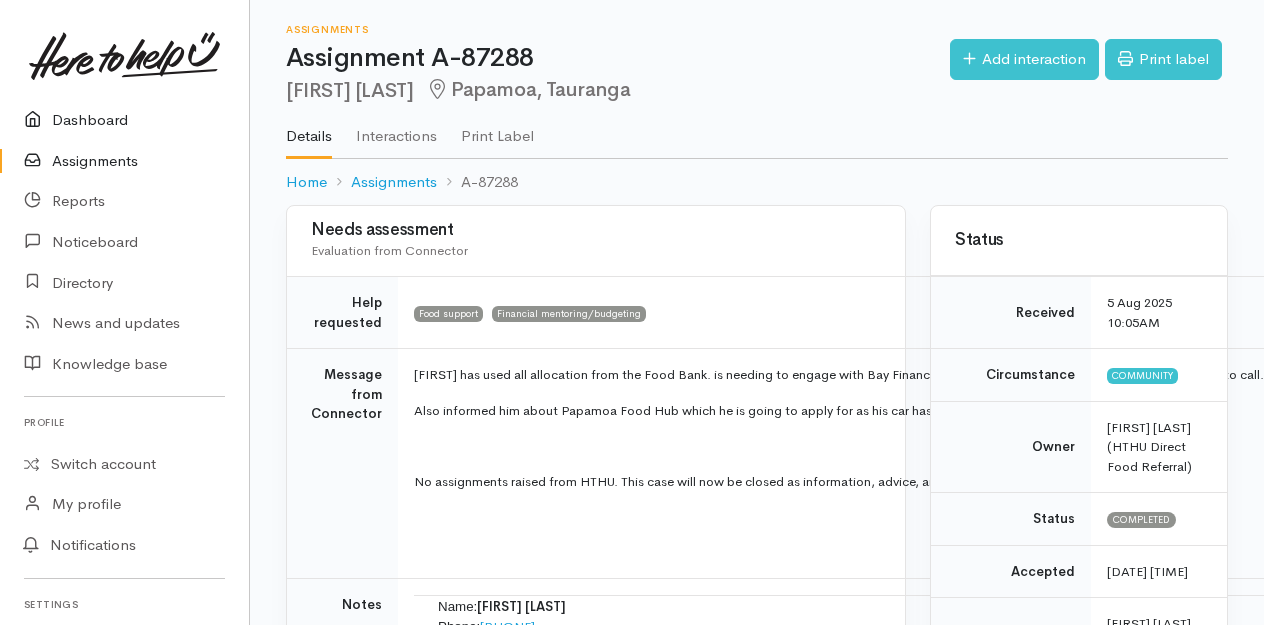 click on "Dashboard" at bounding box center (124, 120) 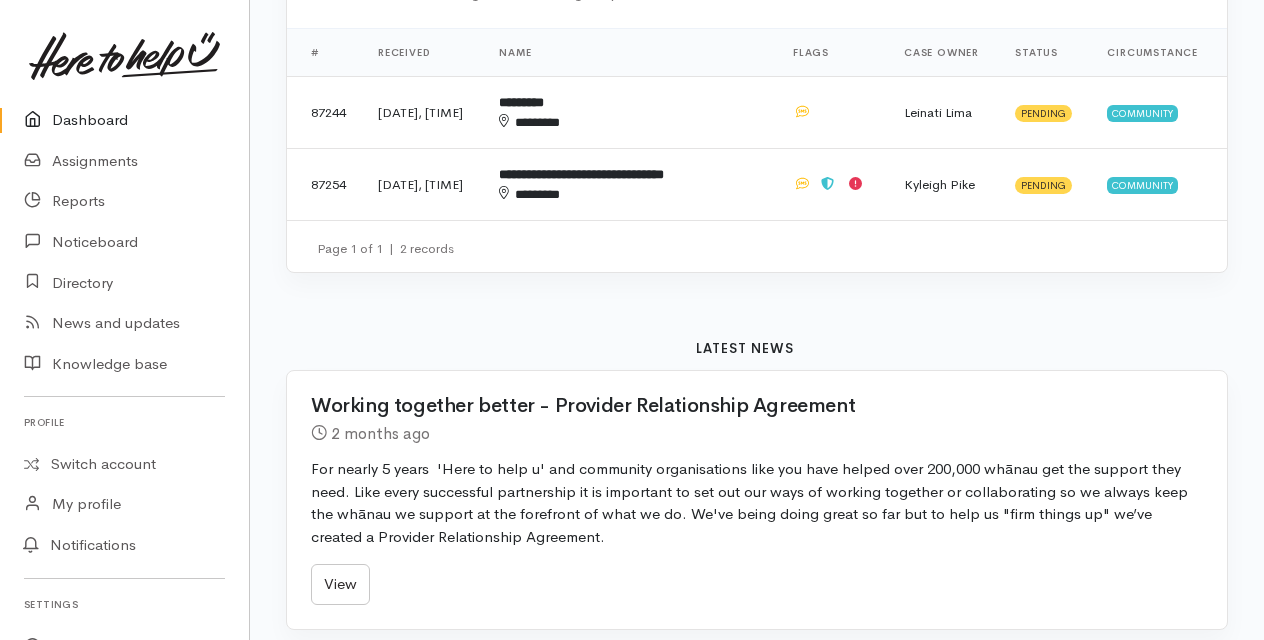scroll, scrollTop: 300, scrollLeft: 0, axis: vertical 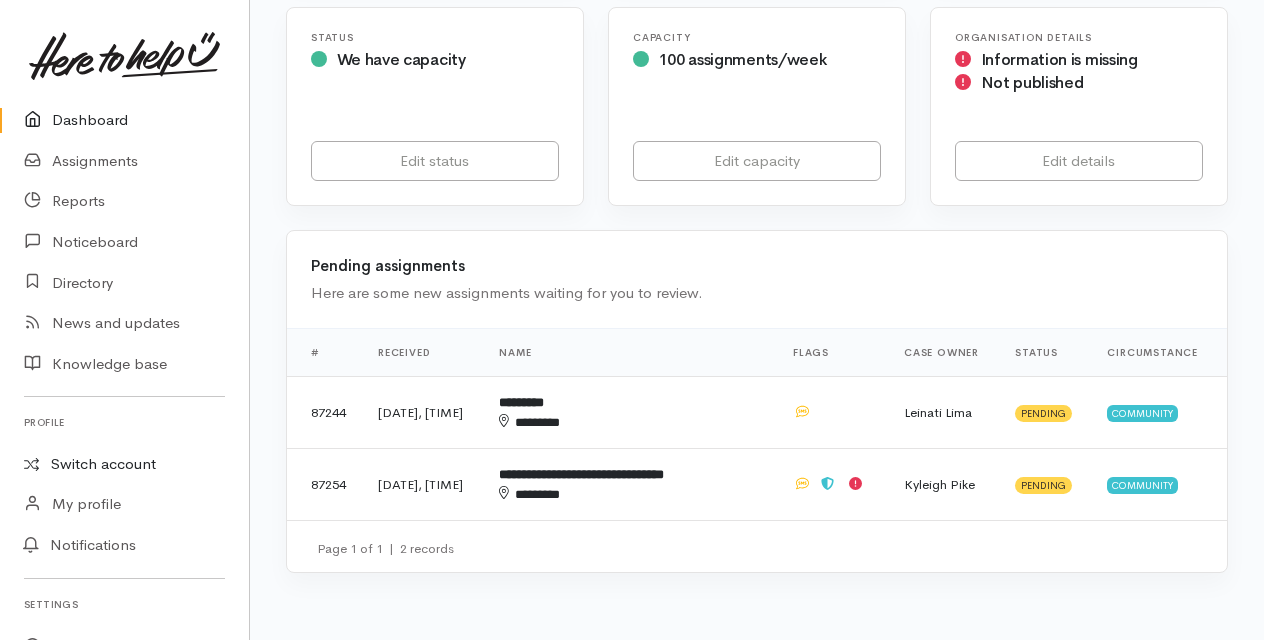 click on "Switch account" at bounding box center [124, 464] 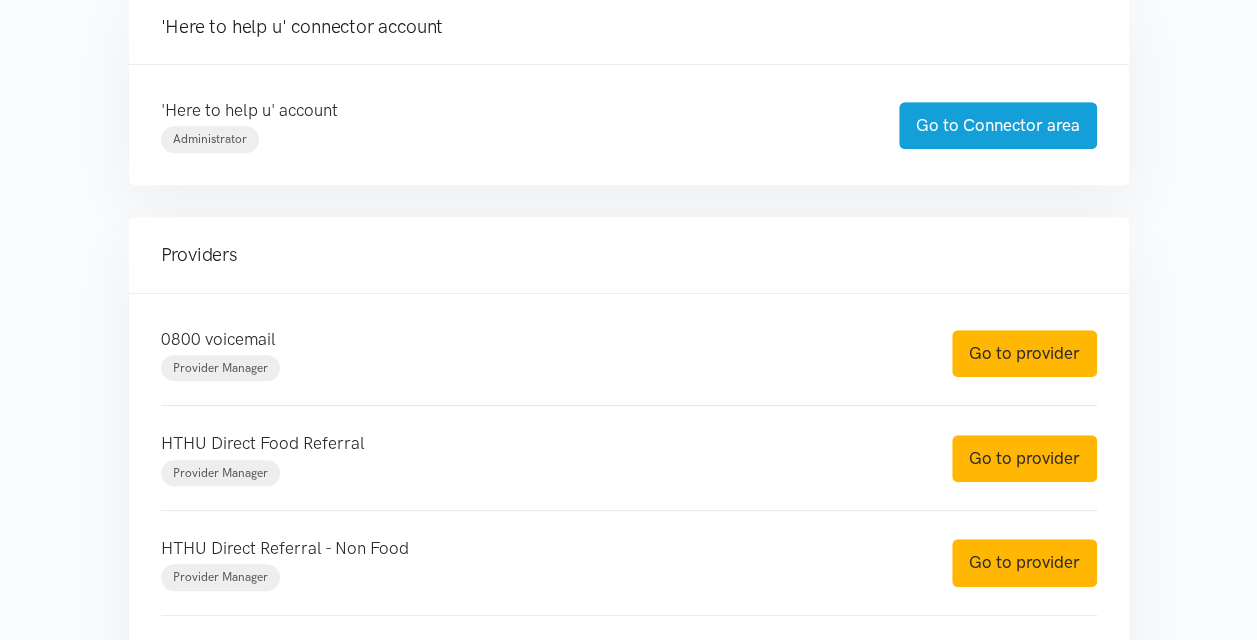 scroll, scrollTop: 600, scrollLeft: 0, axis: vertical 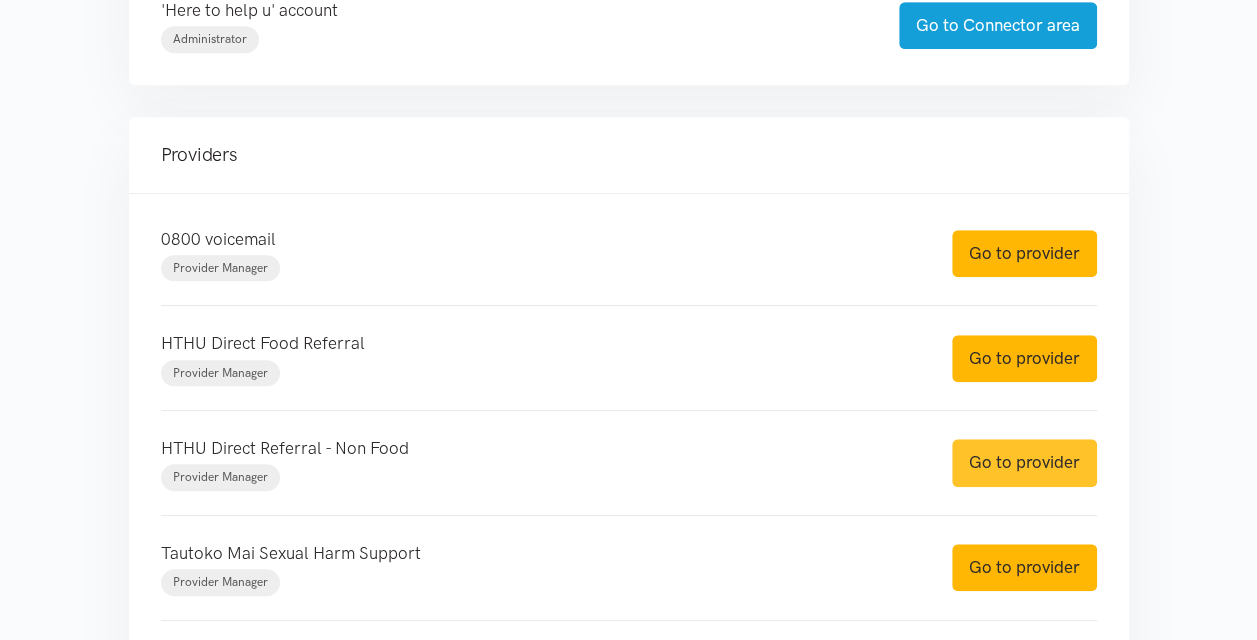 click on "Go to provider" at bounding box center (1024, 462) 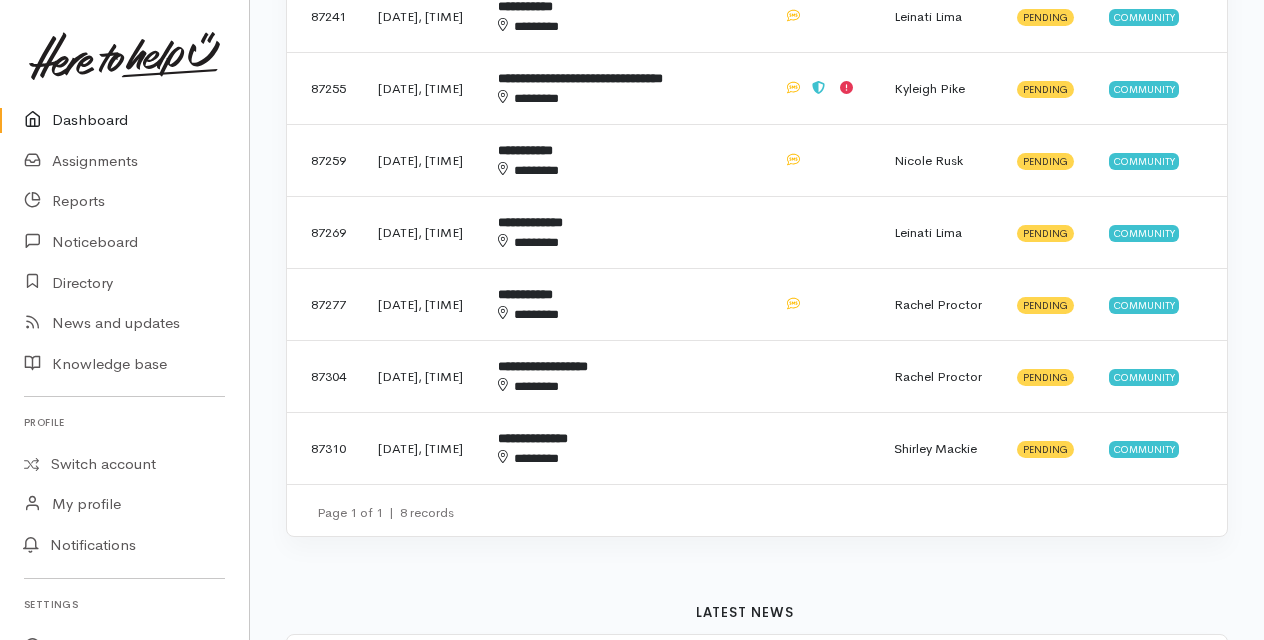scroll, scrollTop: 800, scrollLeft: 0, axis: vertical 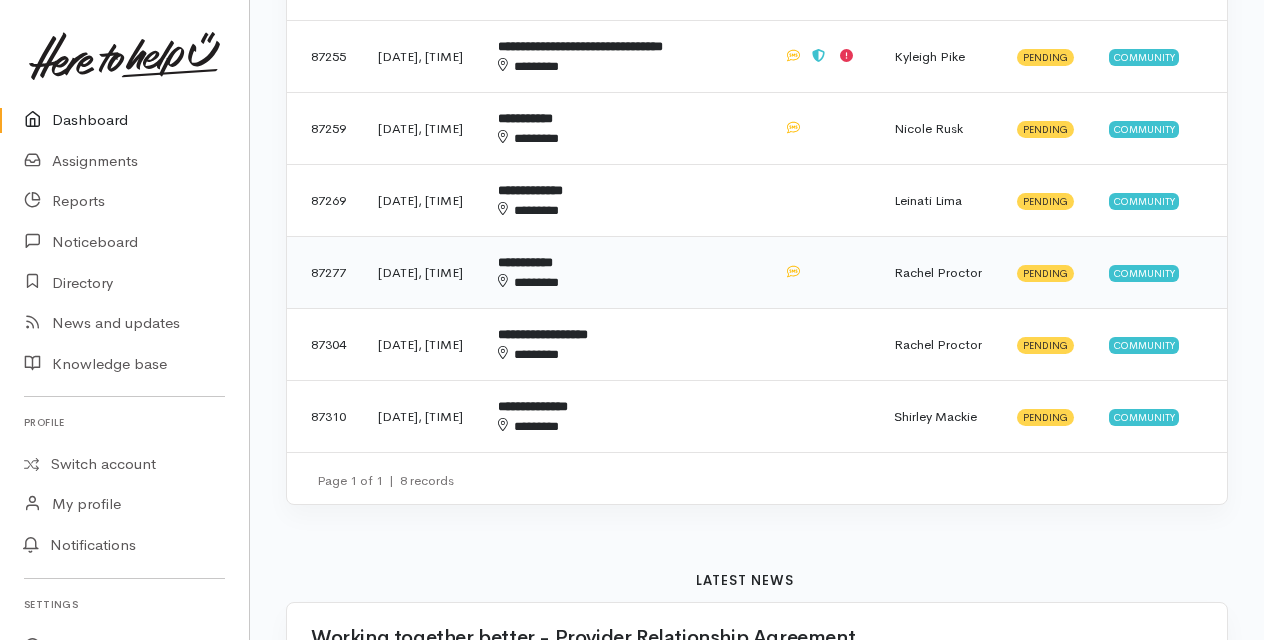 click on "********" at bounding box center [620, 283] 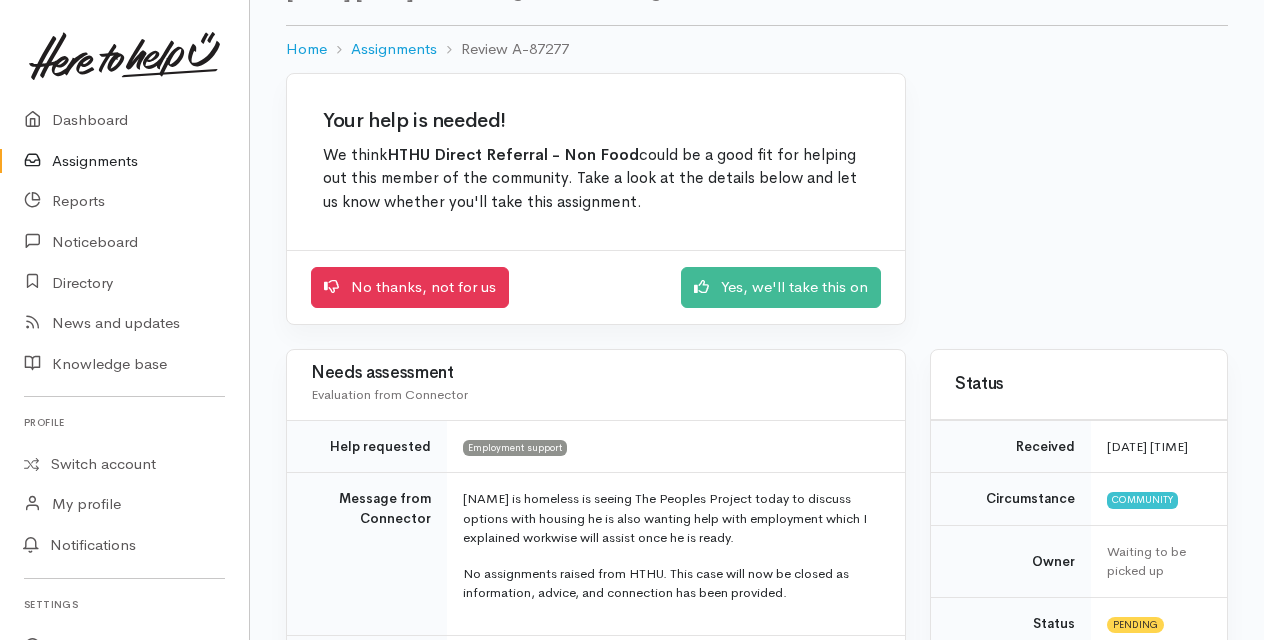 scroll, scrollTop: 0, scrollLeft: 0, axis: both 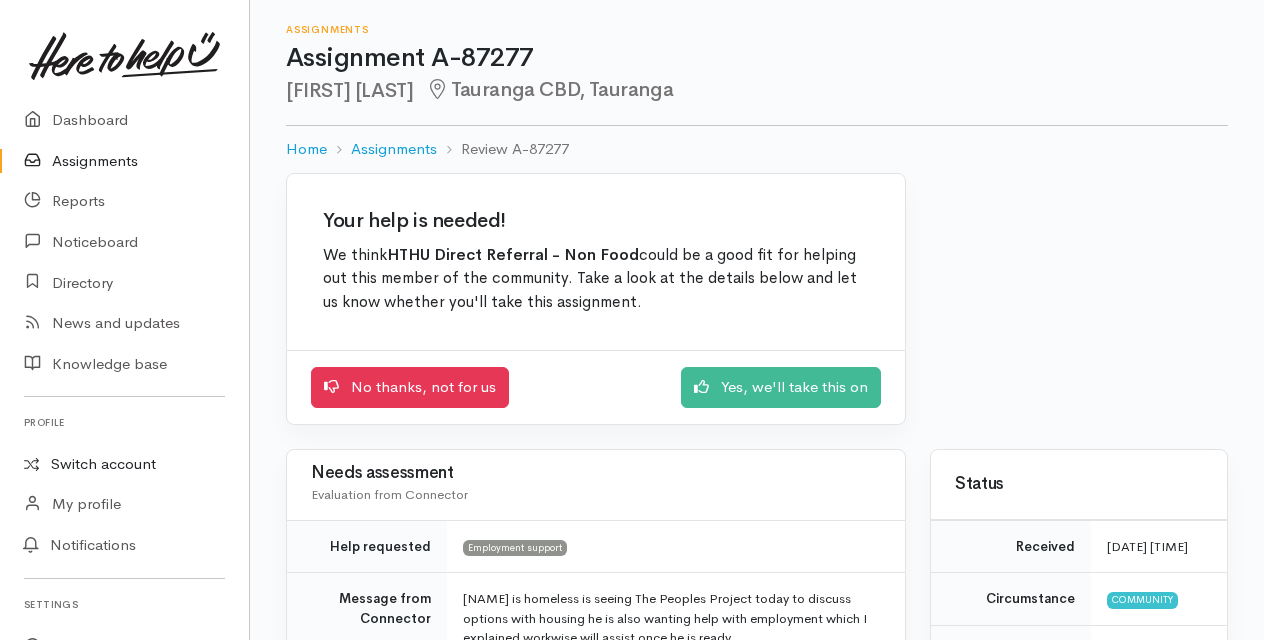 click on "Switch account" at bounding box center [124, 464] 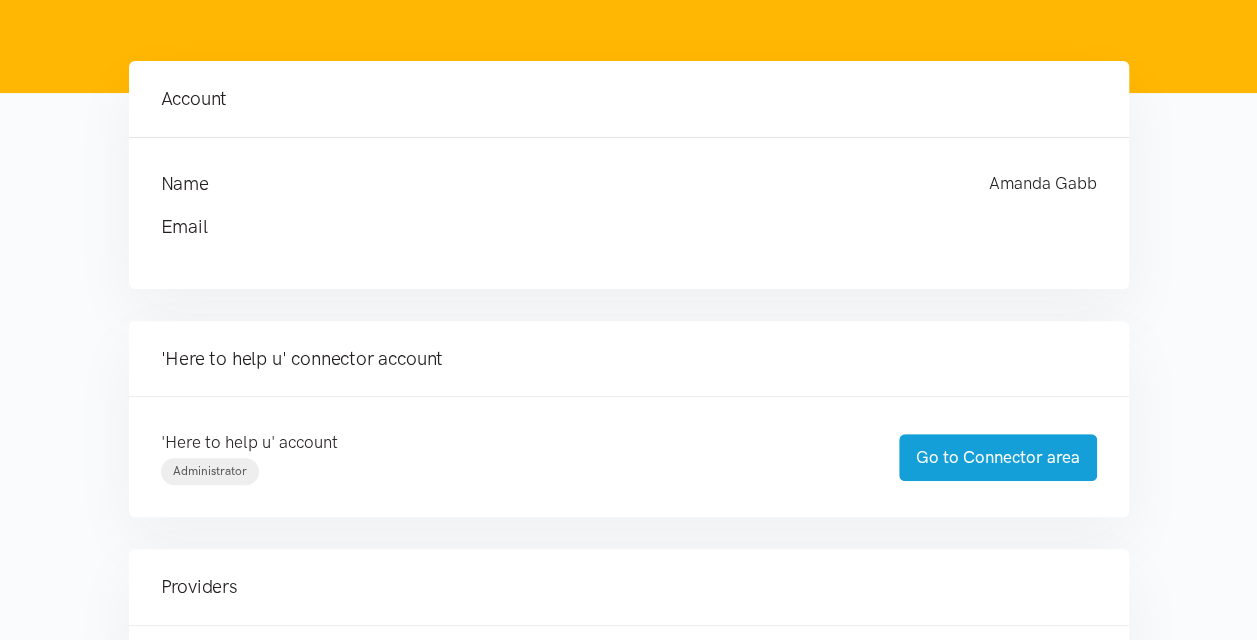 scroll, scrollTop: 200, scrollLeft: 0, axis: vertical 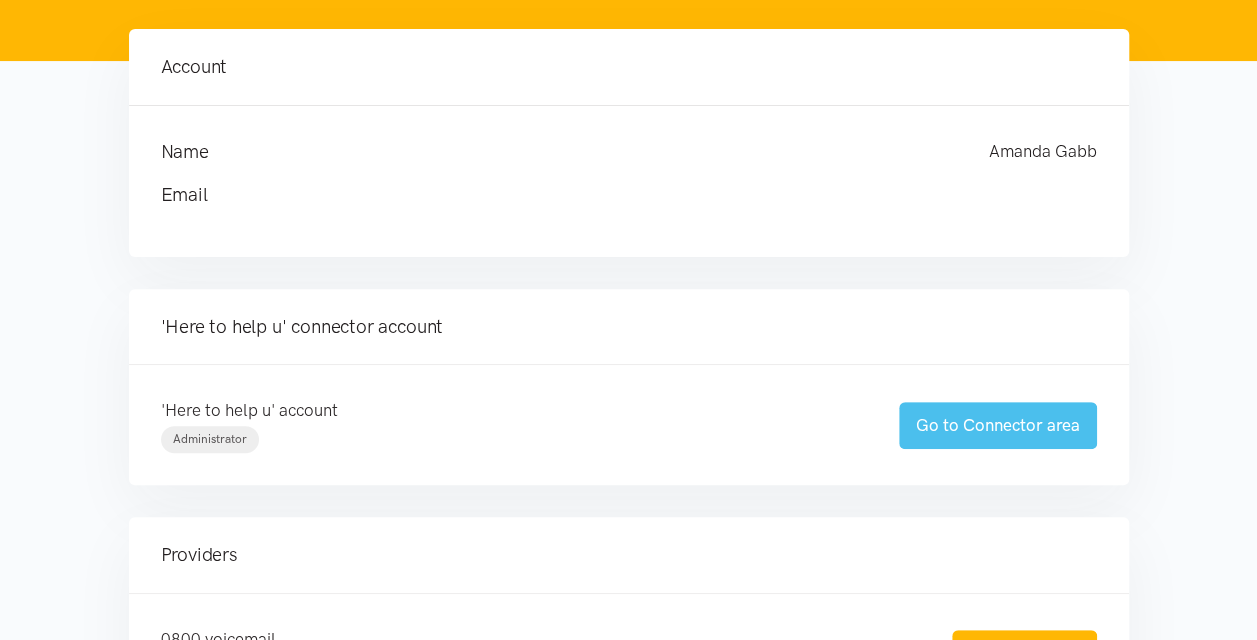 click on "Go to Connector area" at bounding box center [998, 425] 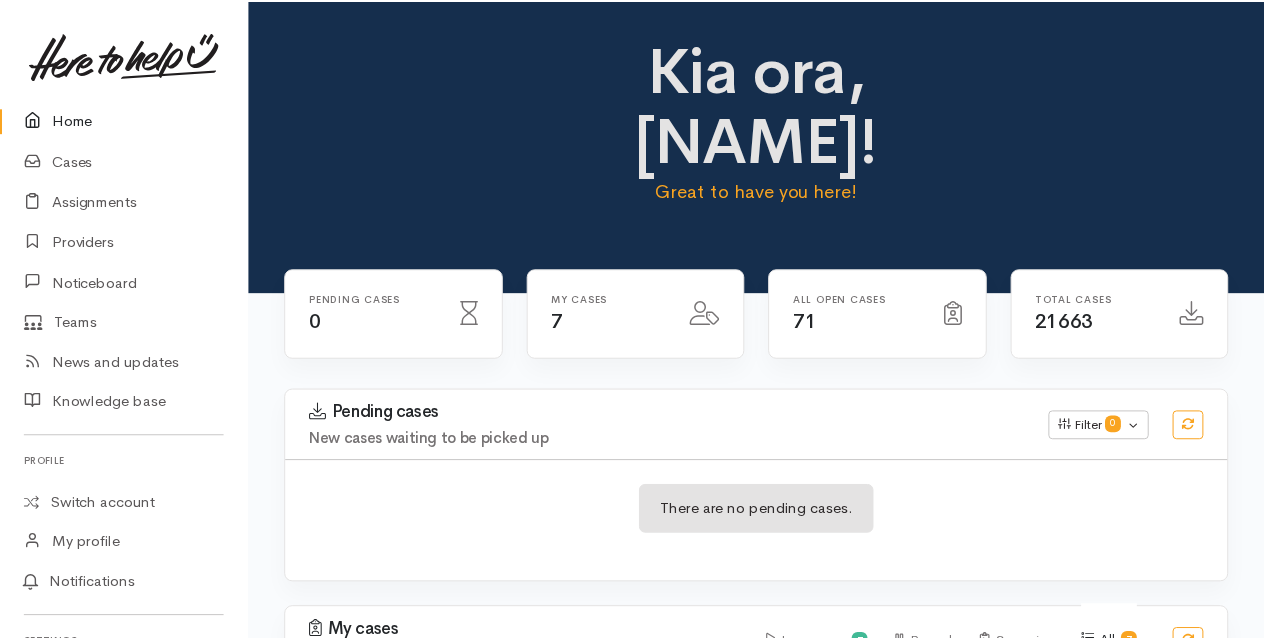 scroll, scrollTop: 0, scrollLeft: 0, axis: both 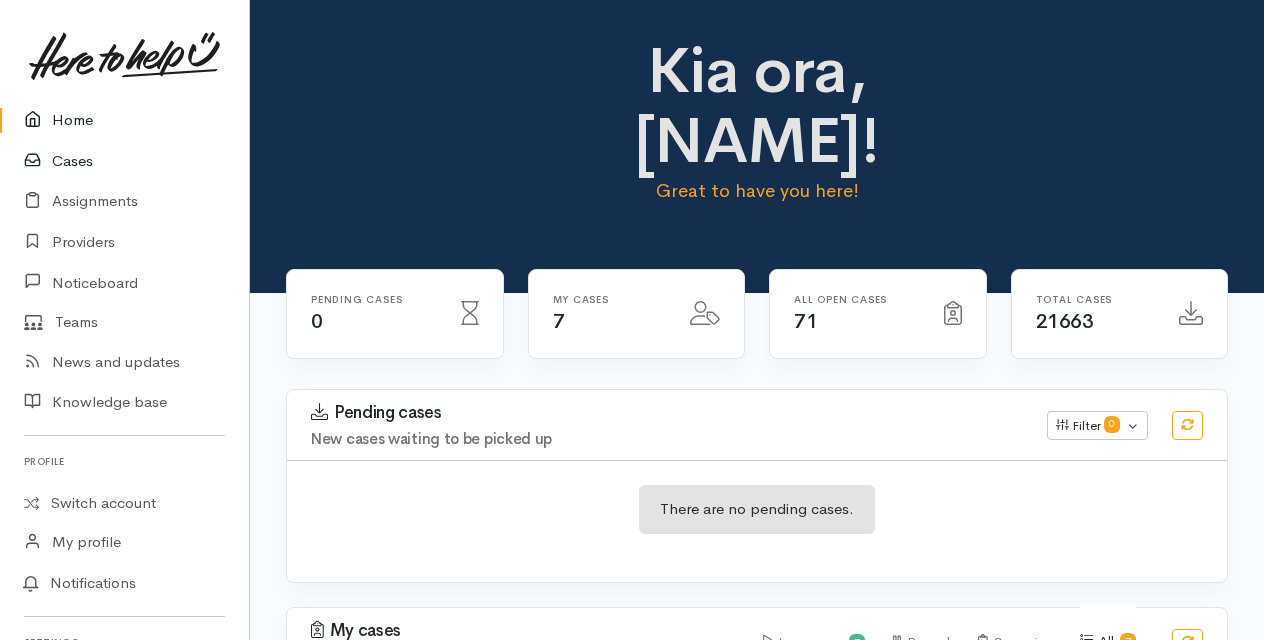 click on "Cases" at bounding box center (124, 161) 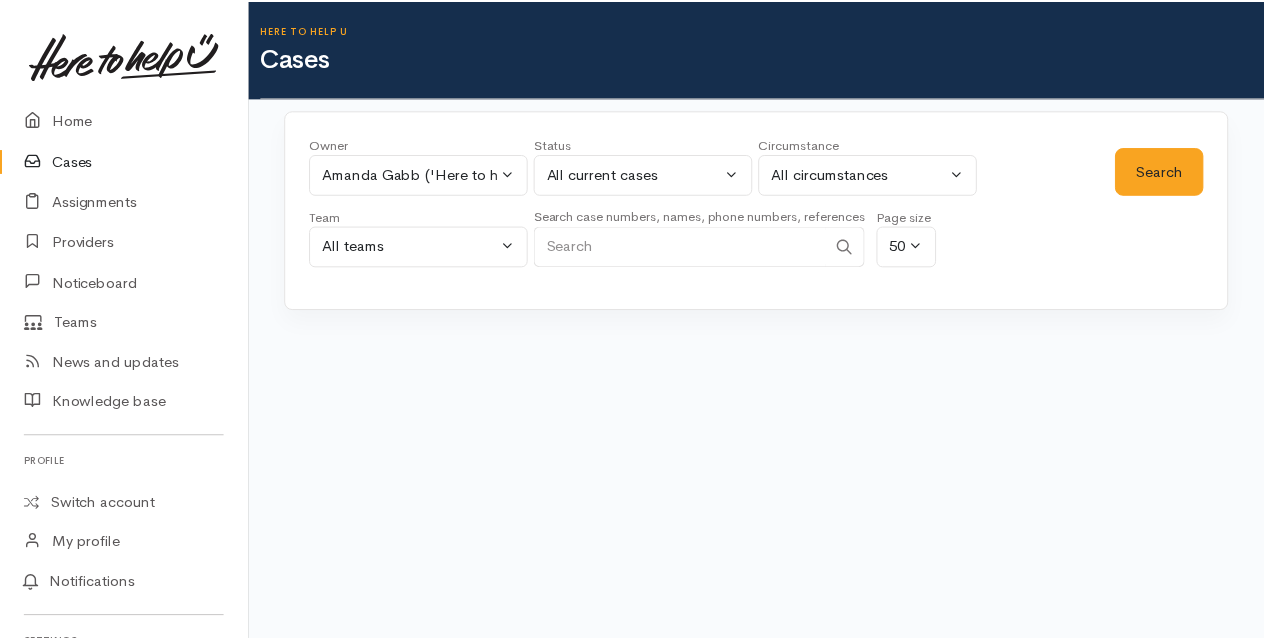 scroll, scrollTop: 0, scrollLeft: 0, axis: both 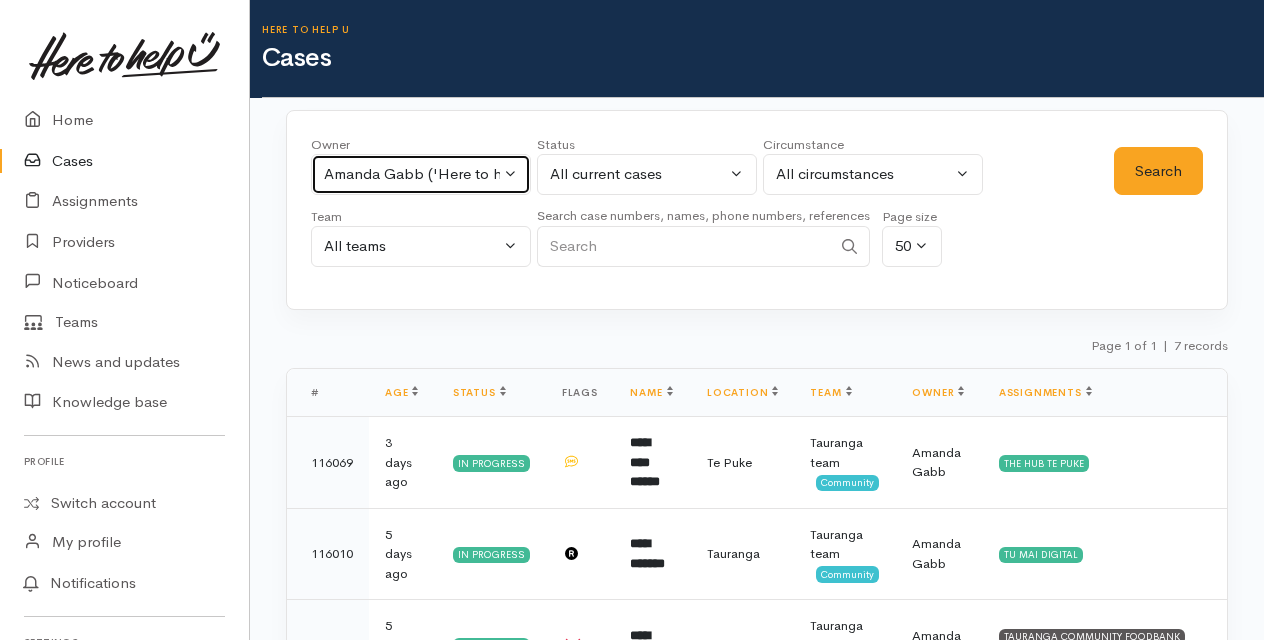 click on "Amanda Gabb ('Here to help u')" at bounding box center [421, 174] 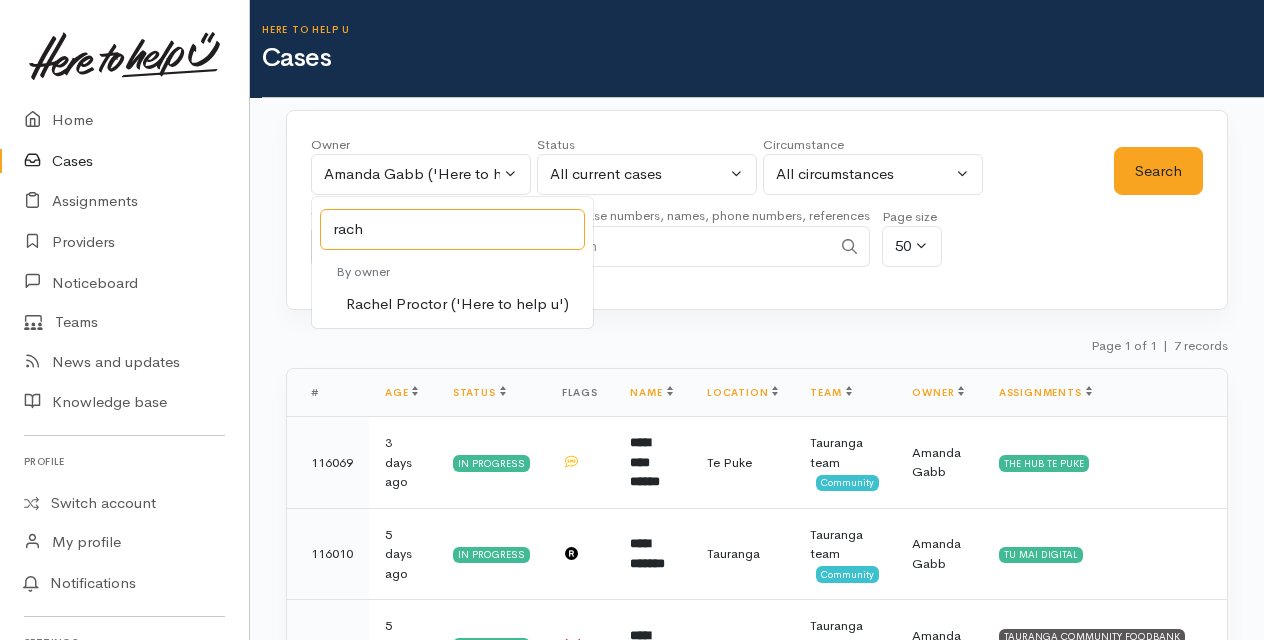 type on "rach" 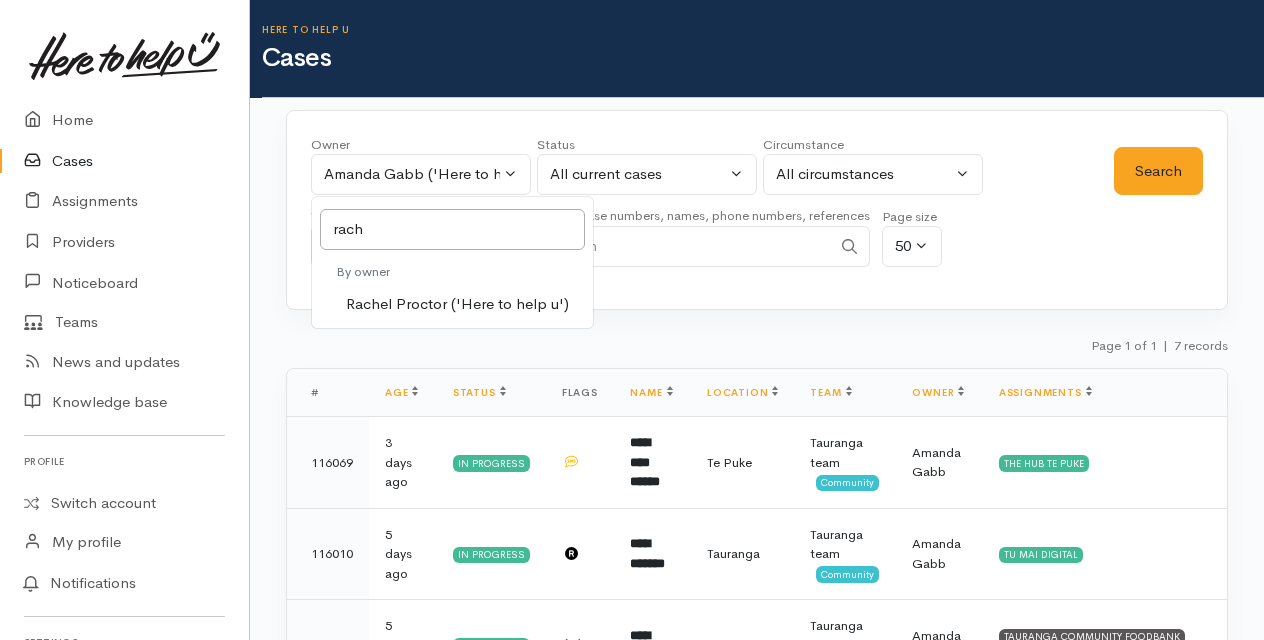 click on "Rachel Proctor ('Here to help u')" at bounding box center [457, 304] 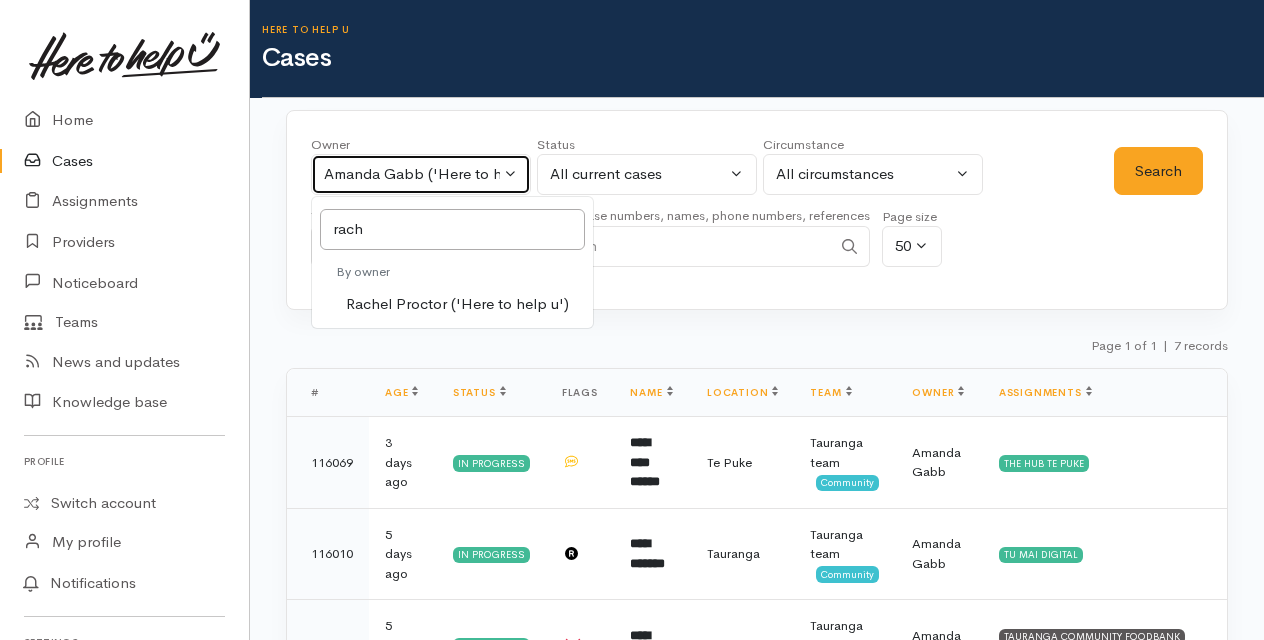 select on "1612" 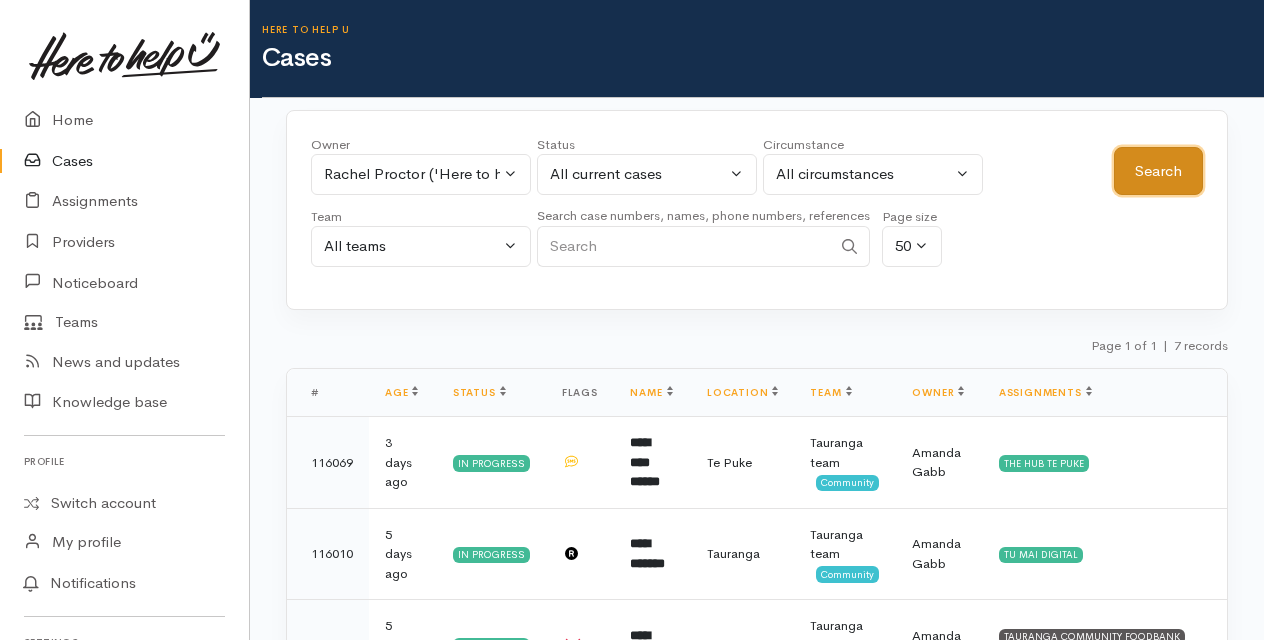 click on "Search" at bounding box center (1158, 171) 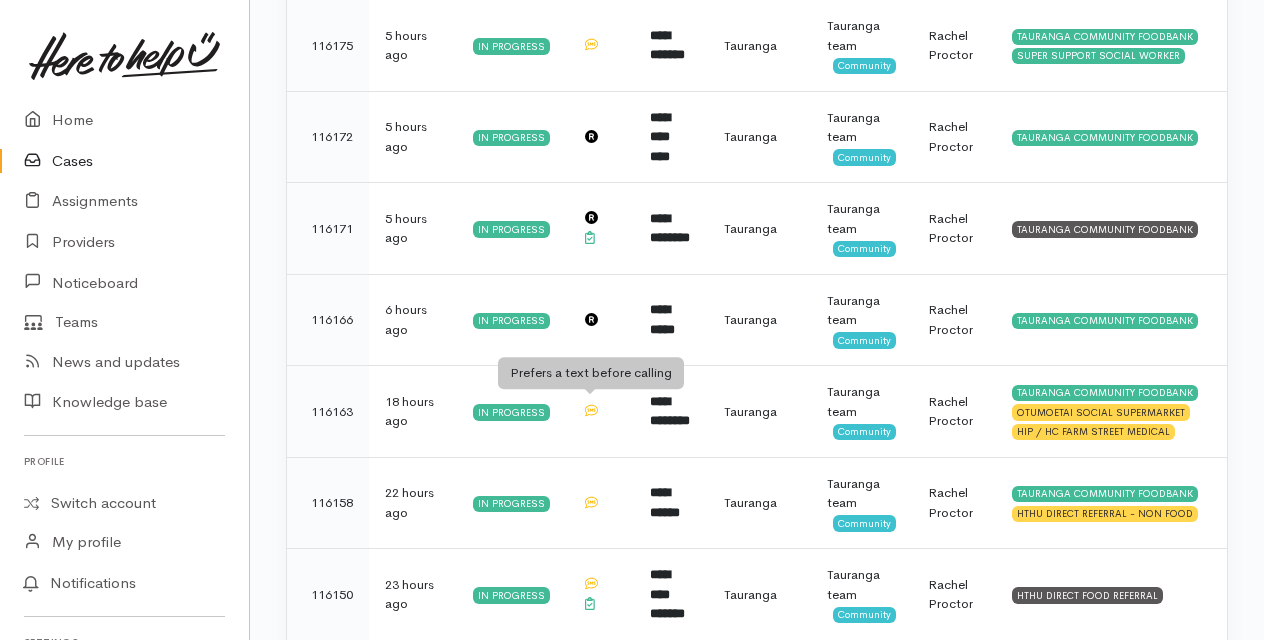 scroll, scrollTop: 700, scrollLeft: 0, axis: vertical 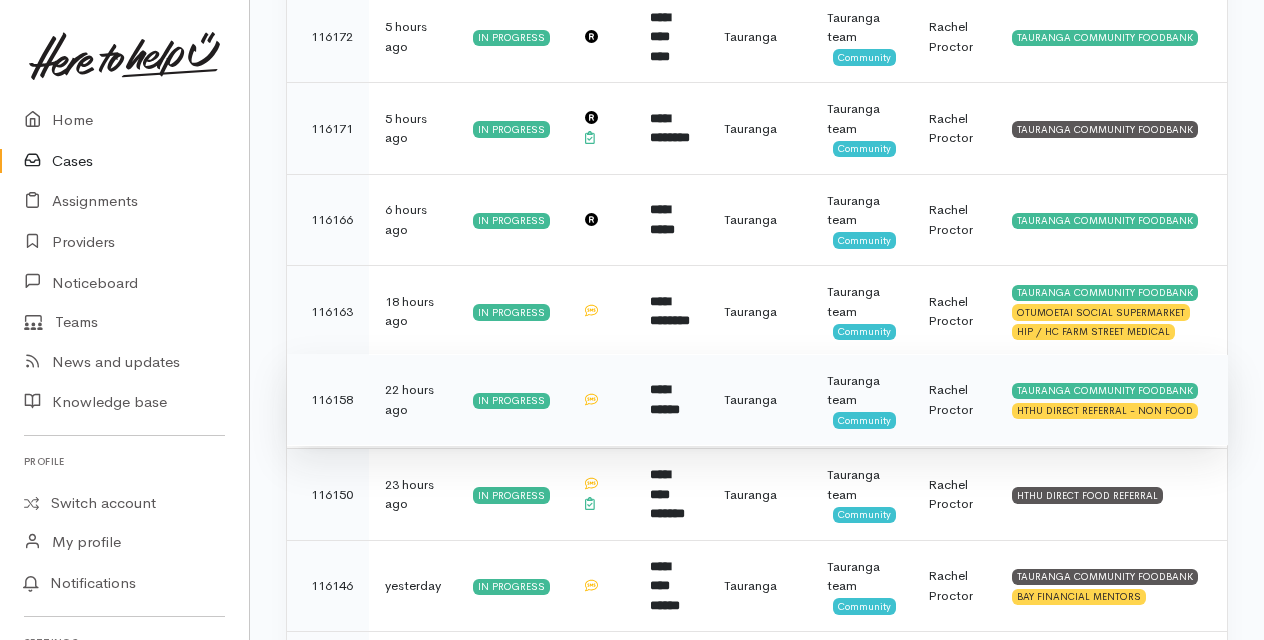 click on "**********" at bounding box center (665, 399) 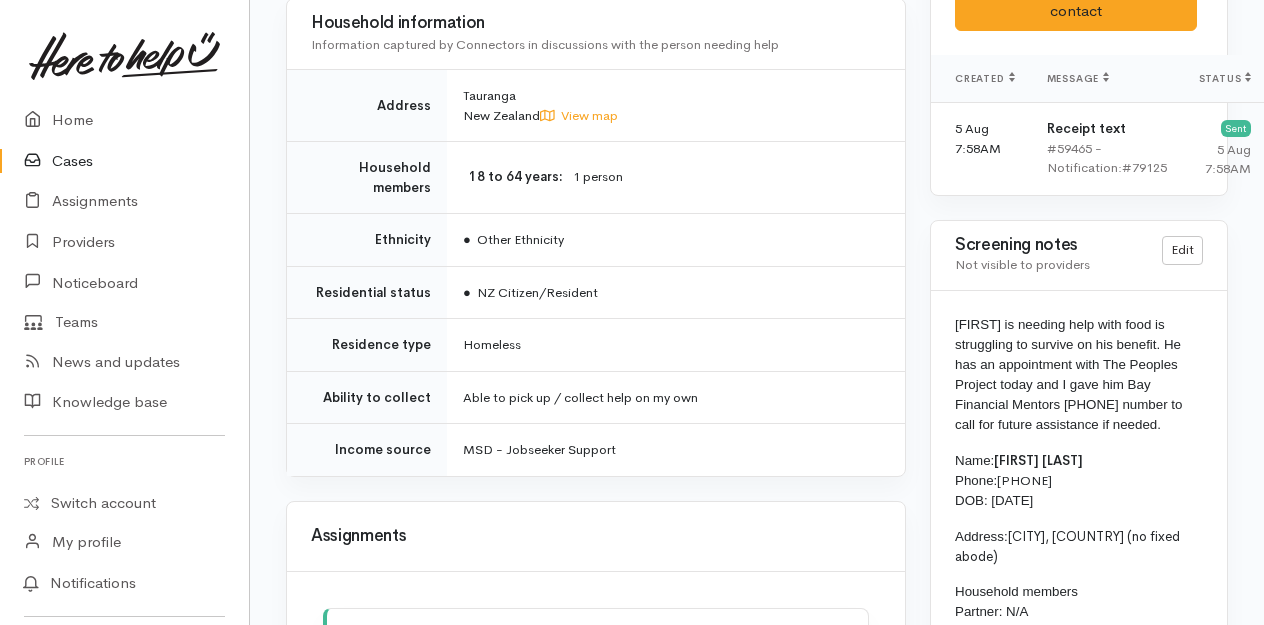 scroll, scrollTop: 1400, scrollLeft: 0, axis: vertical 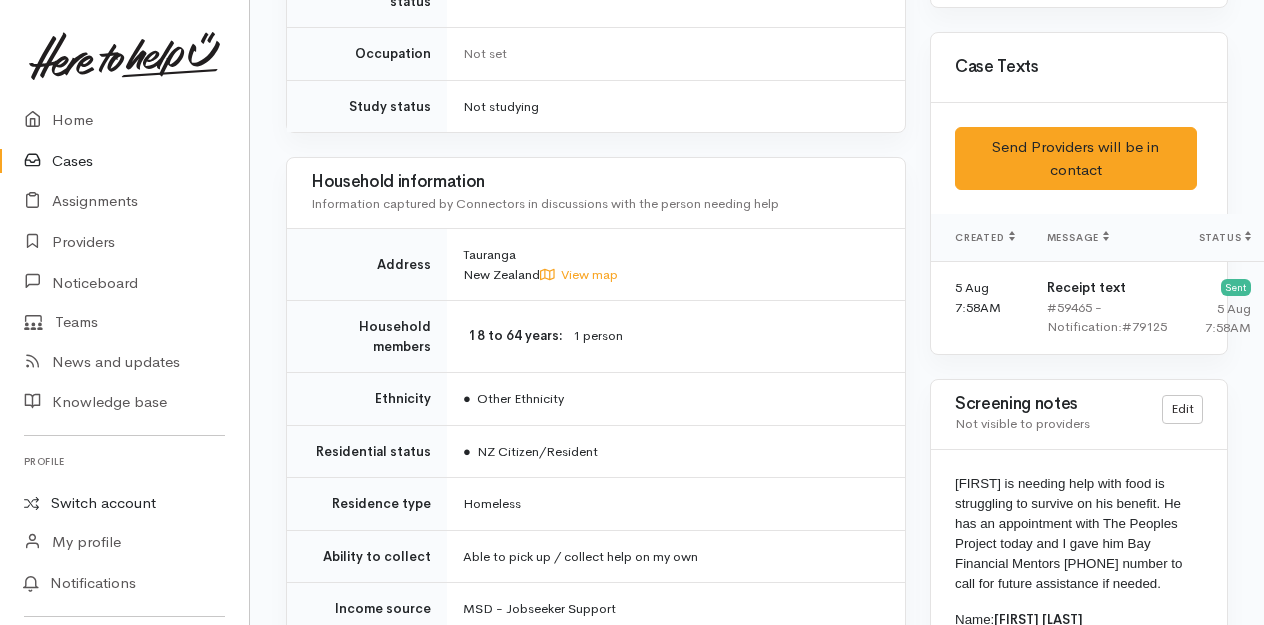 click on "Switch account" at bounding box center (124, 503) 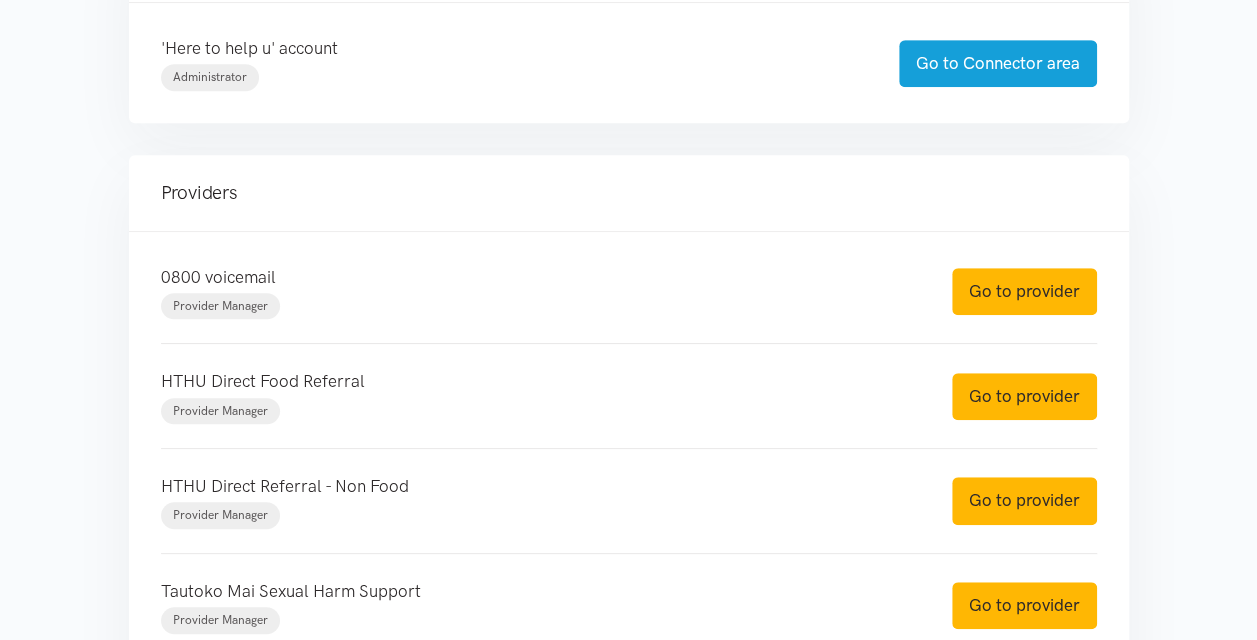 scroll, scrollTop: 600, scrollLeft: 0, axis: vertical 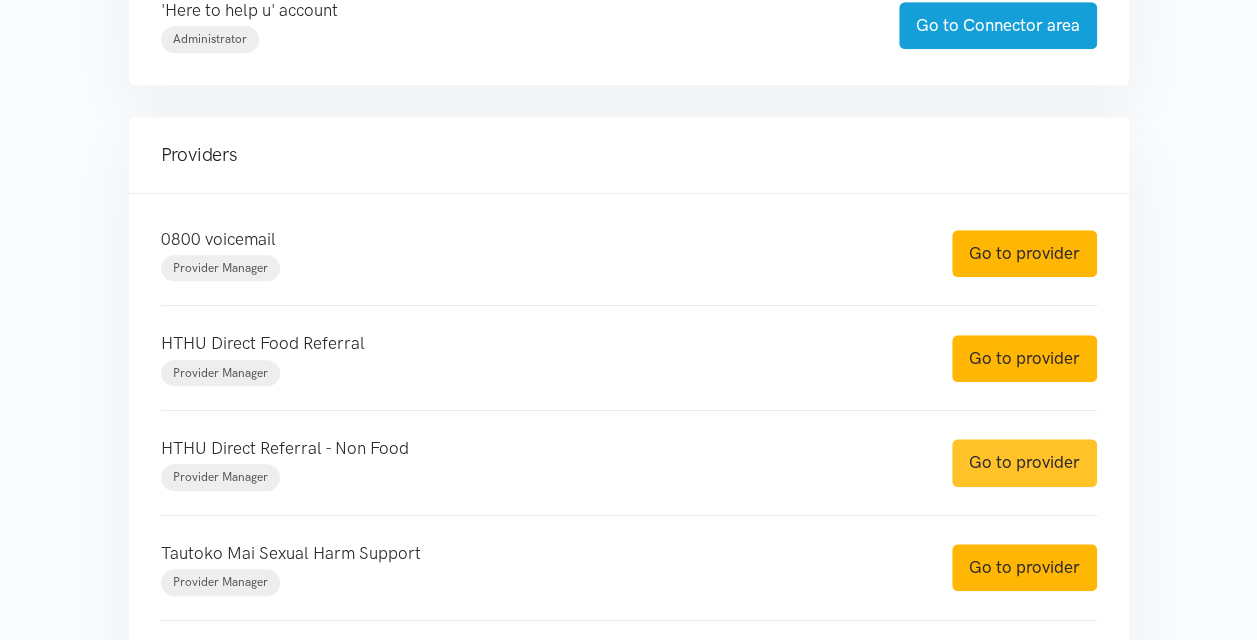 click on "Go to provider" at bounding box center [1024, 462] 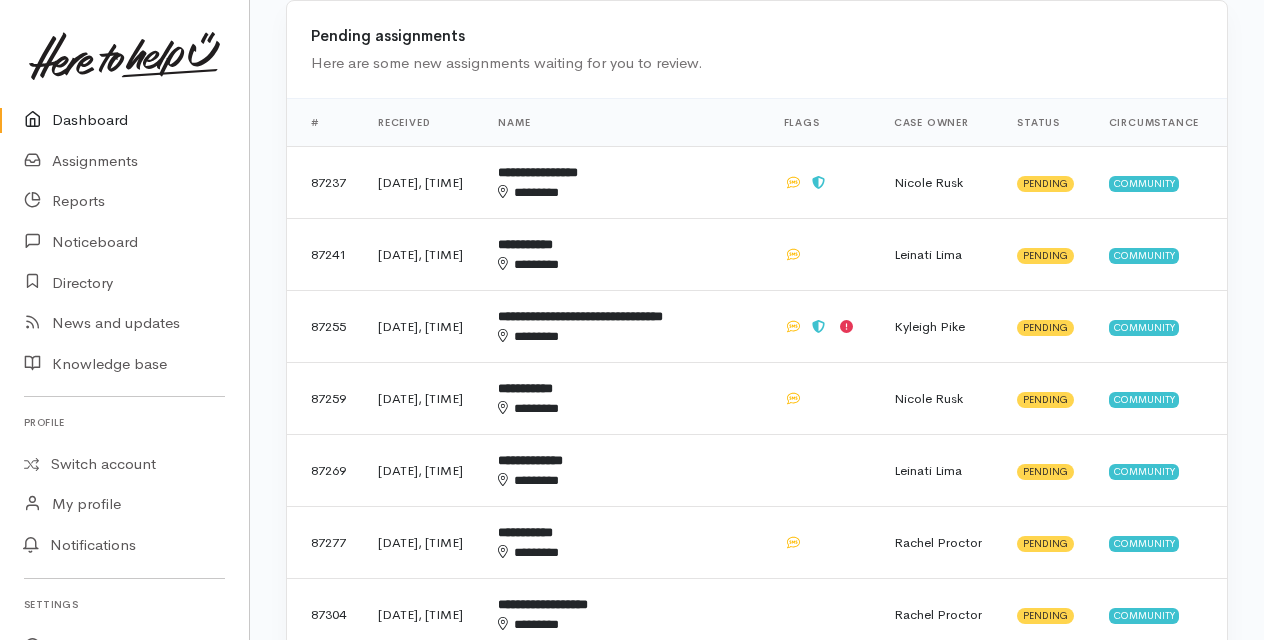 scroll, scrollTop: 700, scrollLeft: 0, axis: vertical 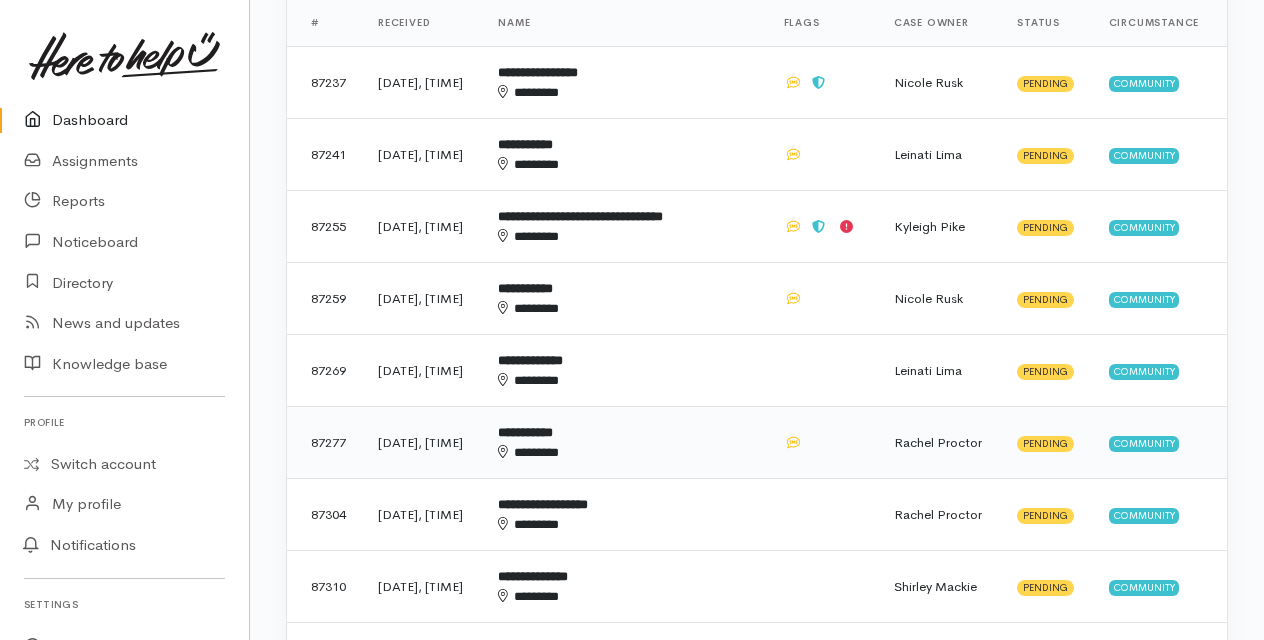 click on "**********" at bounding box center [624, 443] 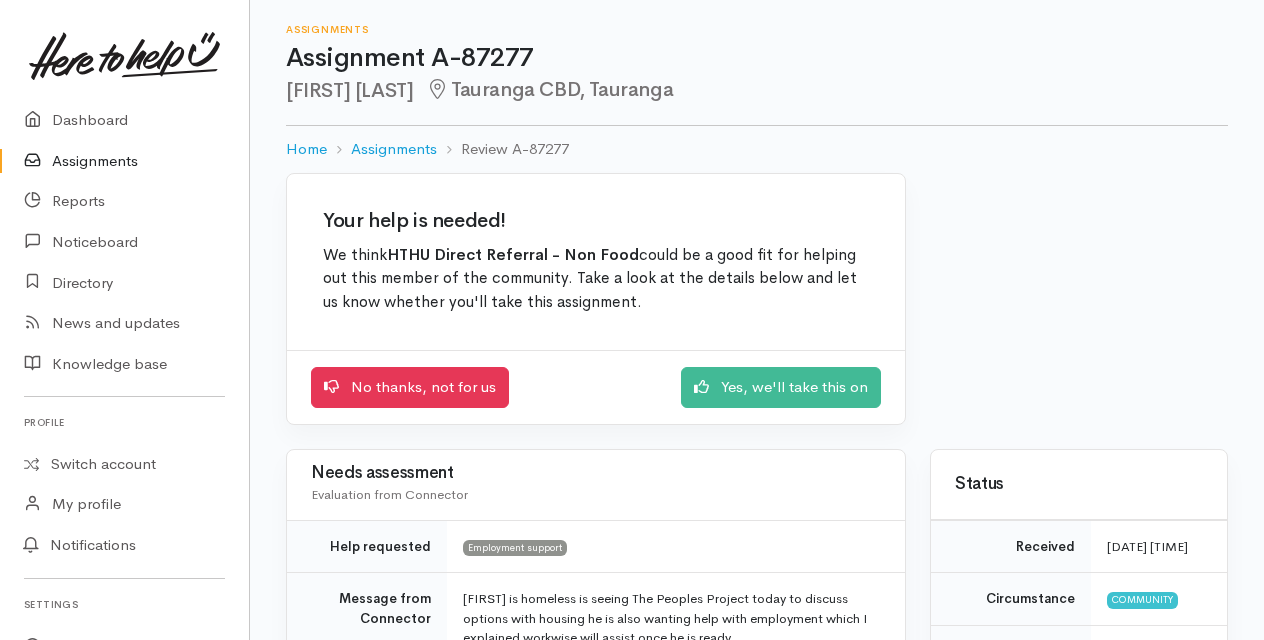 scroll, scrollTop: 0, scrollLeft: 0, axis: both 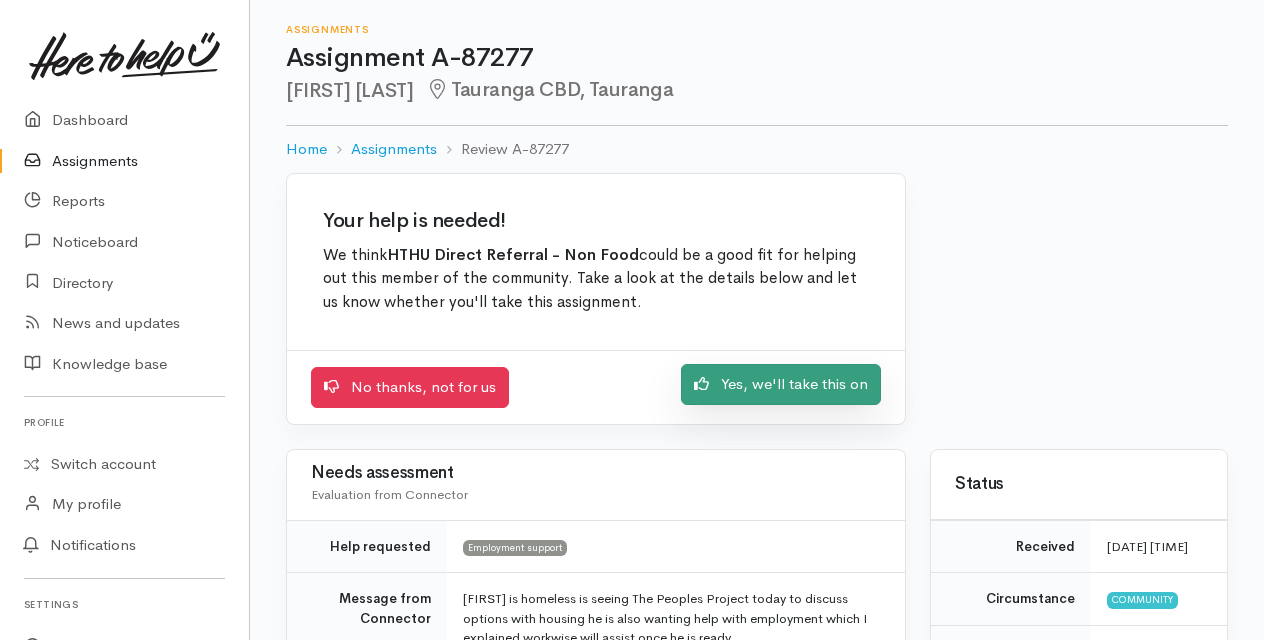 click on "Yes, we'll take this on" at bounding box center [781, 384] 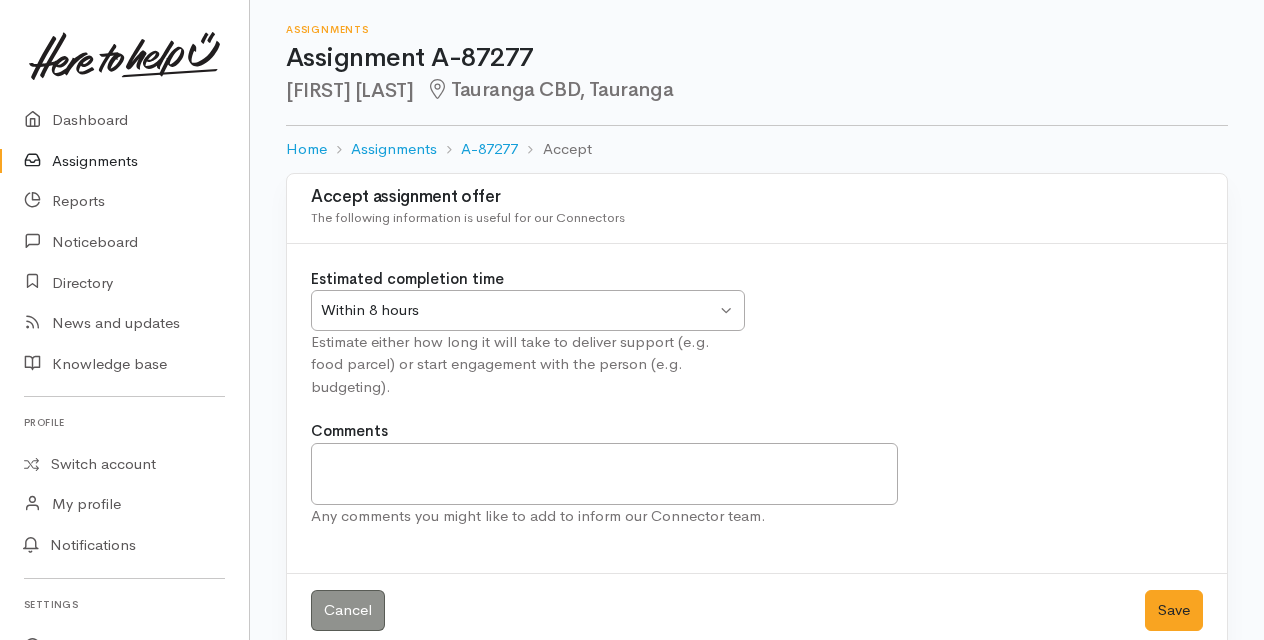 scroll, scrollTop: 0, scrollLeft: 0, axis: both 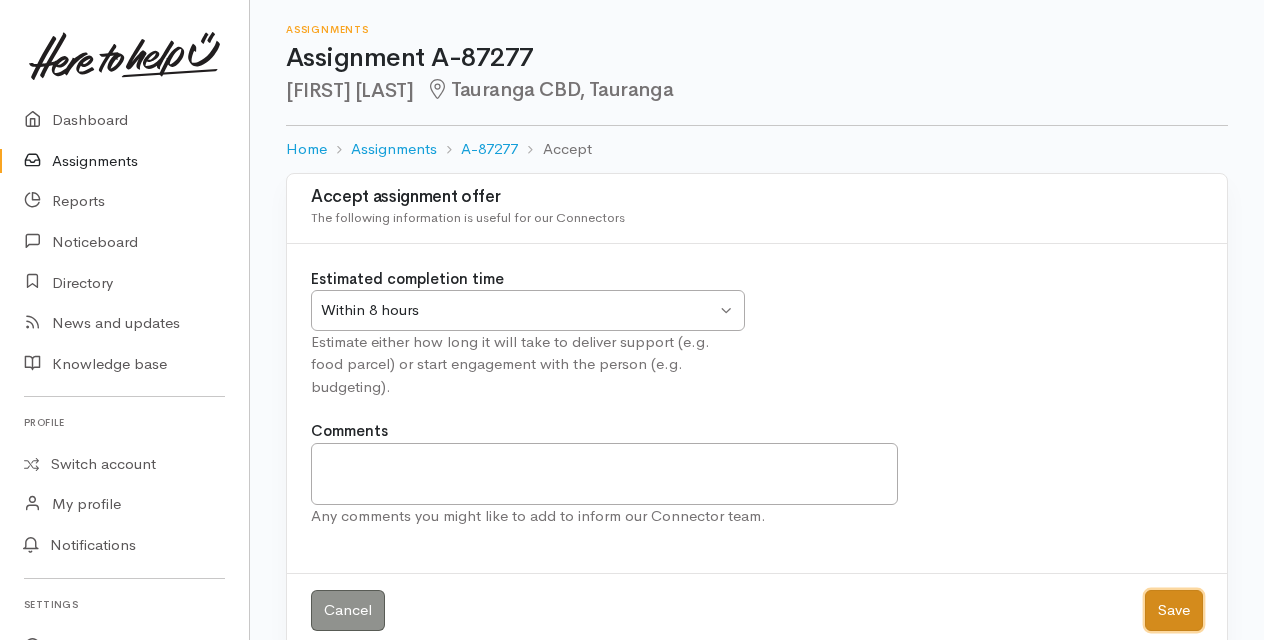 click on "Save" at bounding box center [1174, 610] 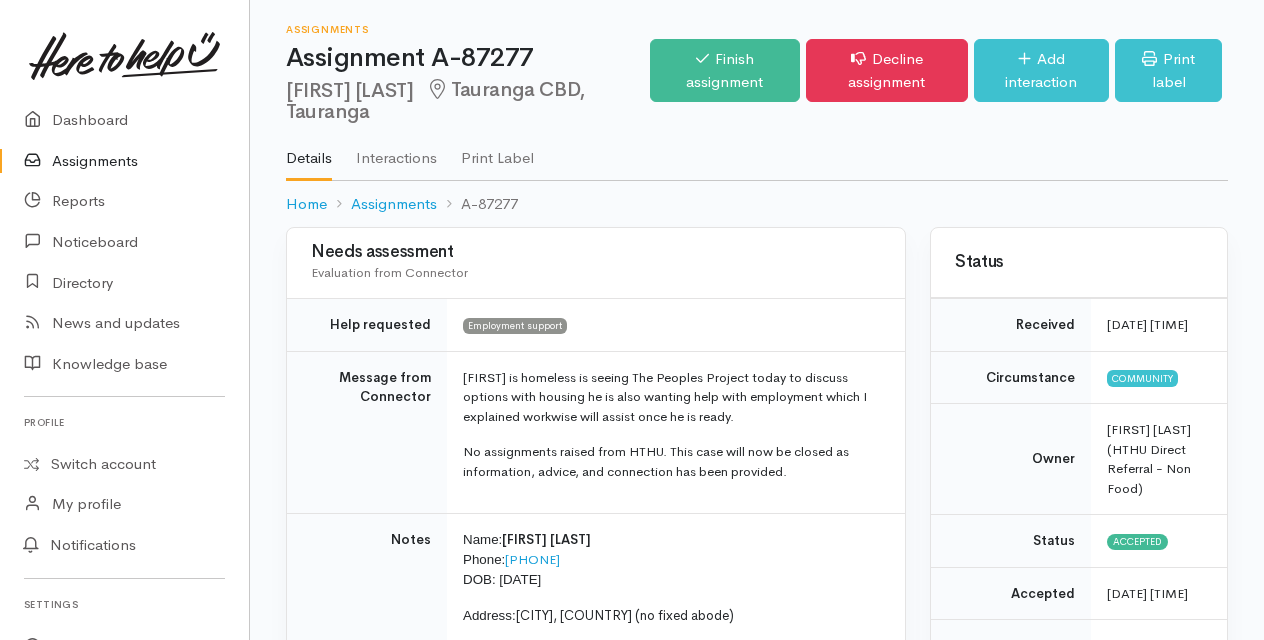 scroll, scrollTop: 0, scrollLeft: 0, axis: both 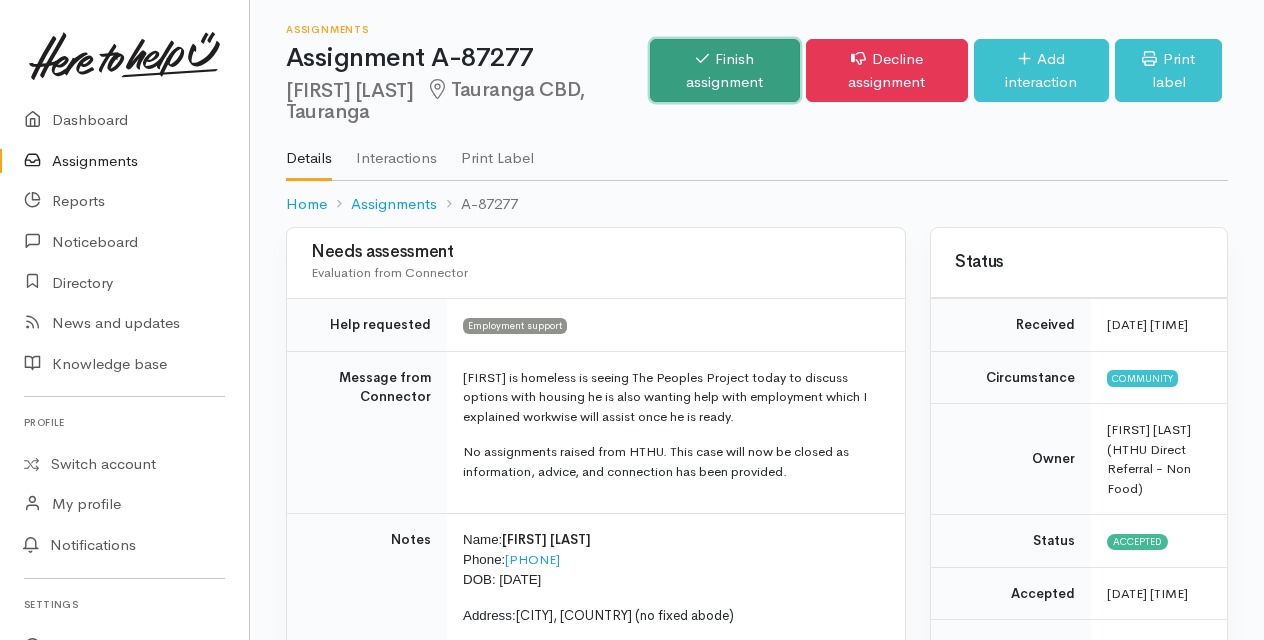 click on "Finish assignment" at bounding box center [725, 70] 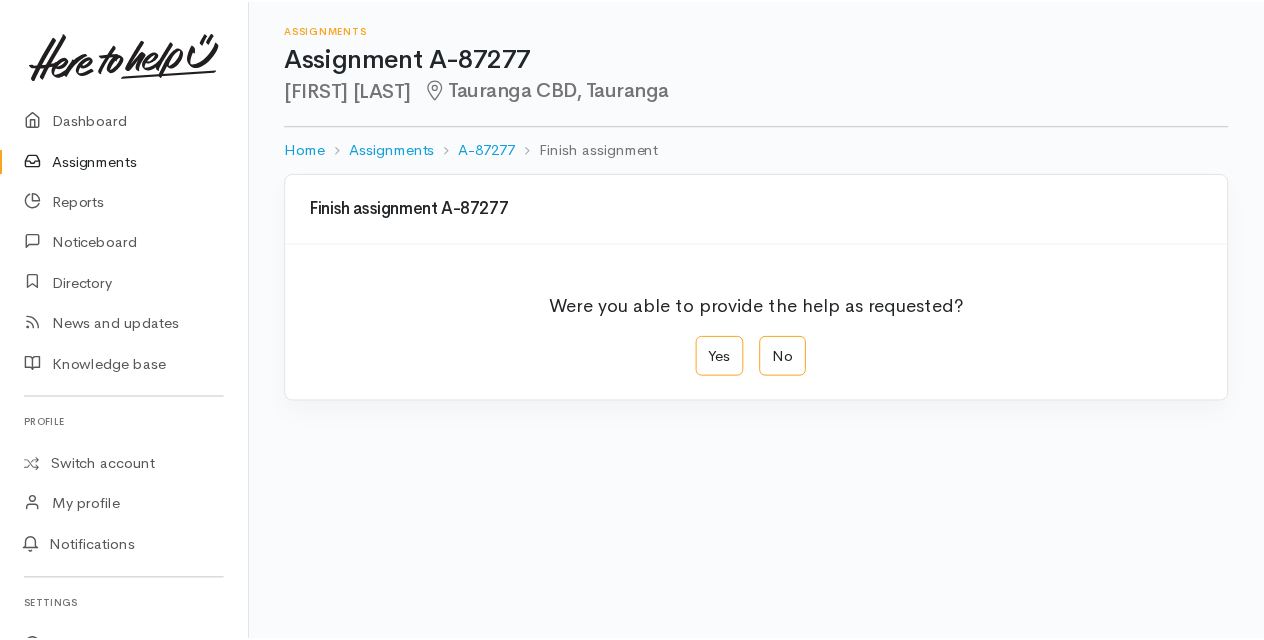 scroll, scrollTop: 0, scrollLeft: 0, axis: both 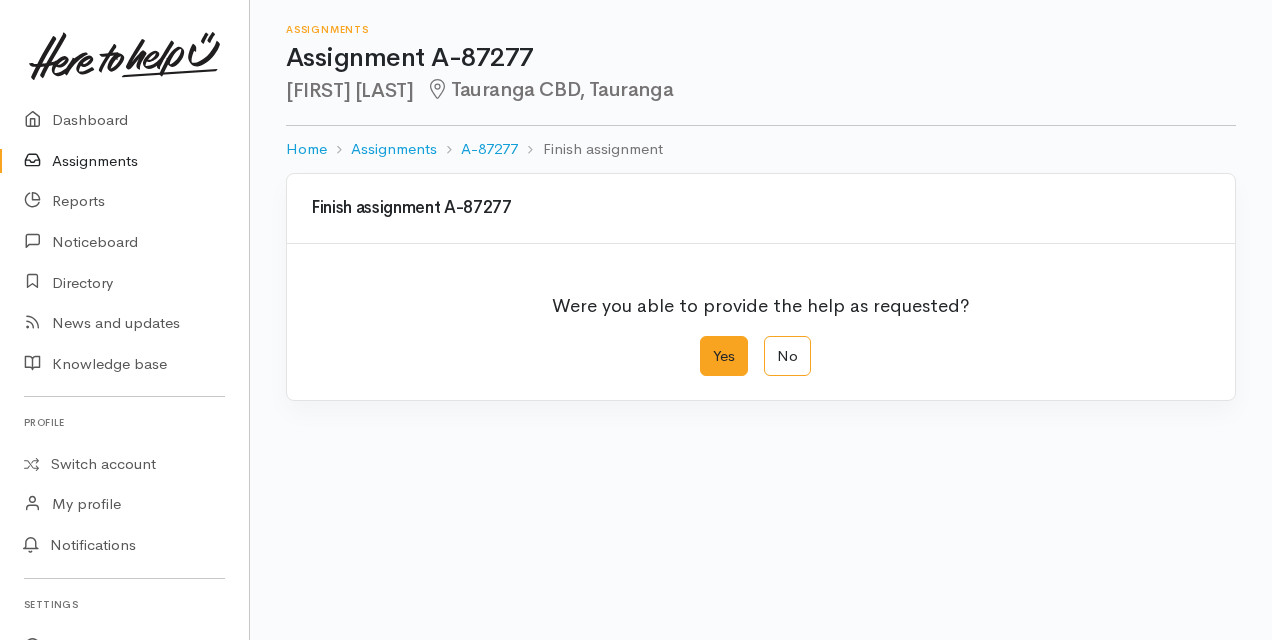 click on "Yes" at bounding box center [724, 356] 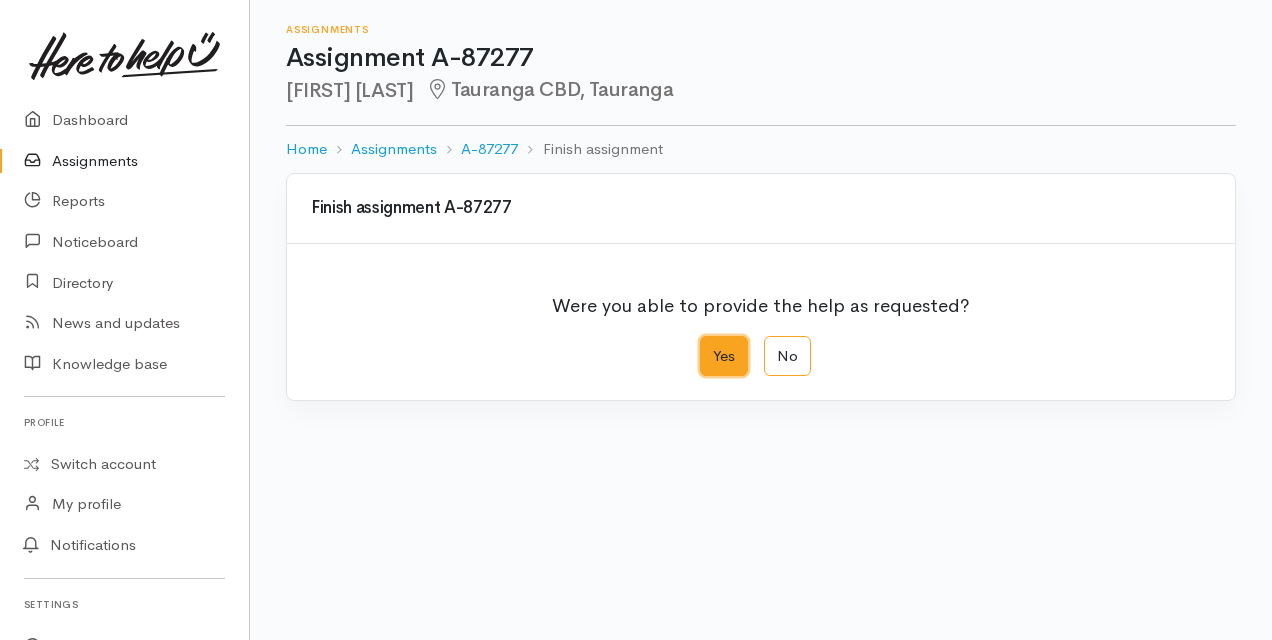 click on "Yes" at bounding box center [706, 342] 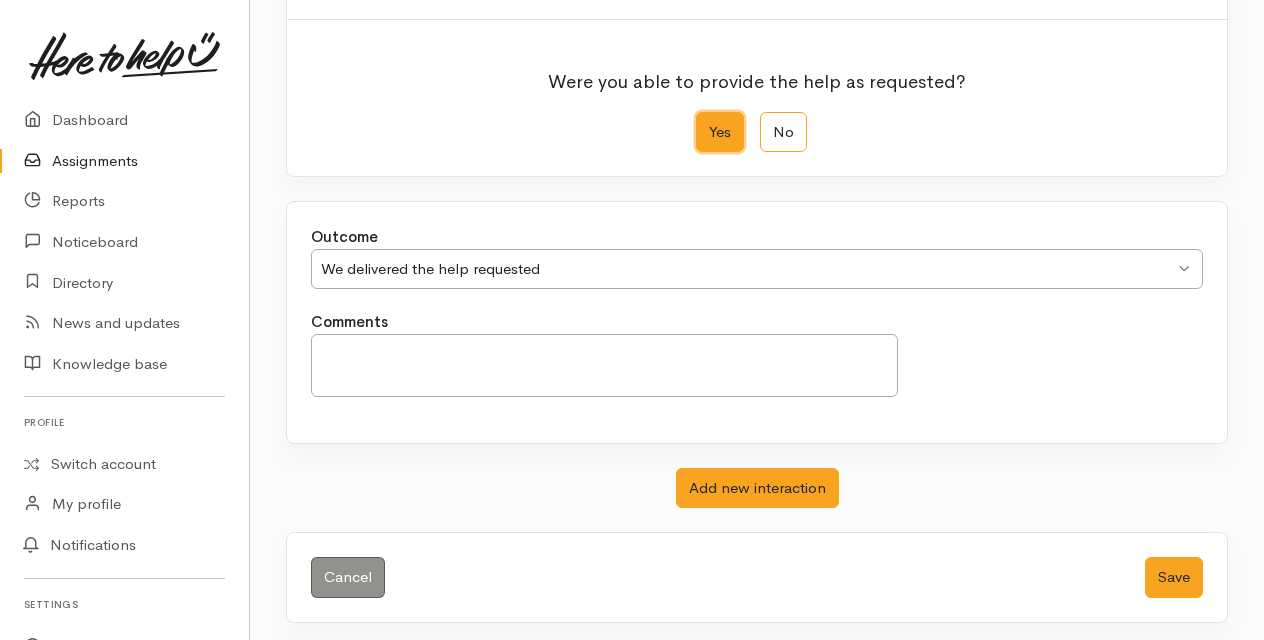 scroll, scrollTop: 224, scrollLeft: 0, axis: vertical 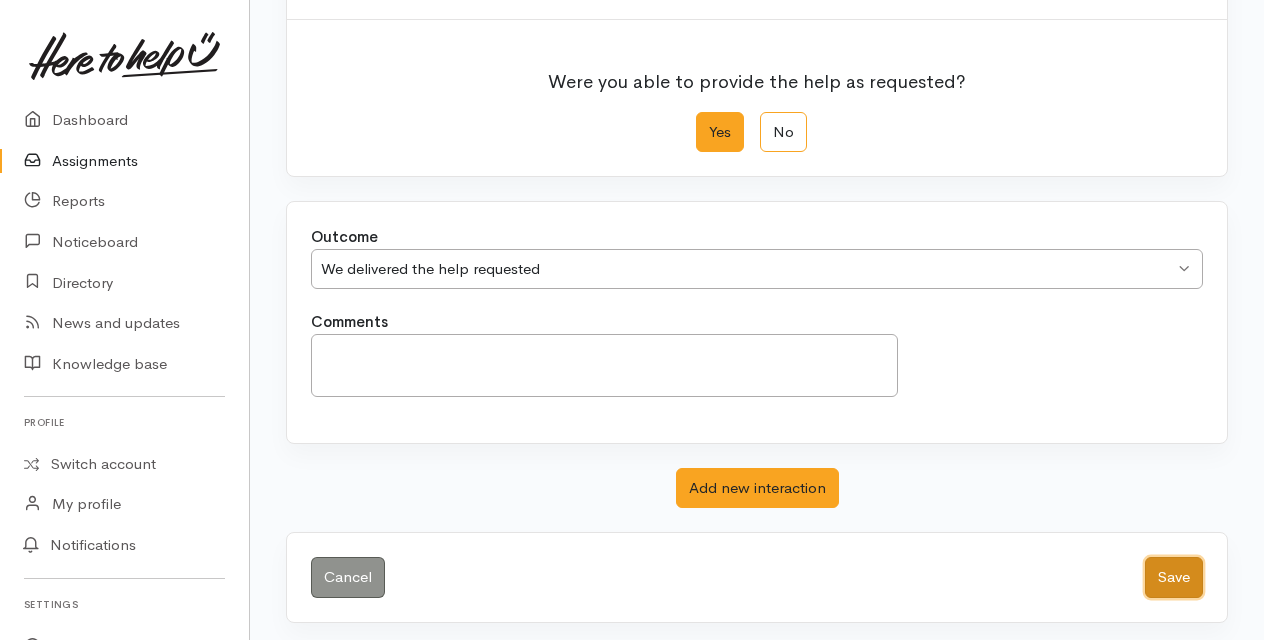 click on "Save" at bounding box center [1174, 577] 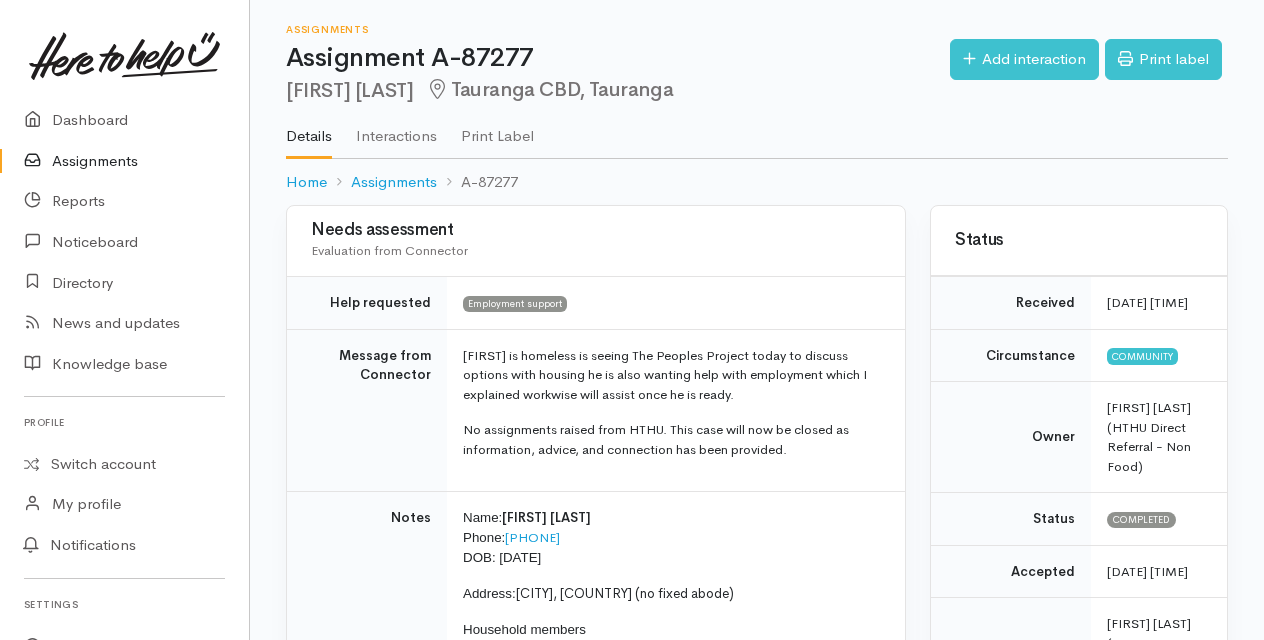 scroll, scrollTop: 0, scrollLeft: 0, axis: both 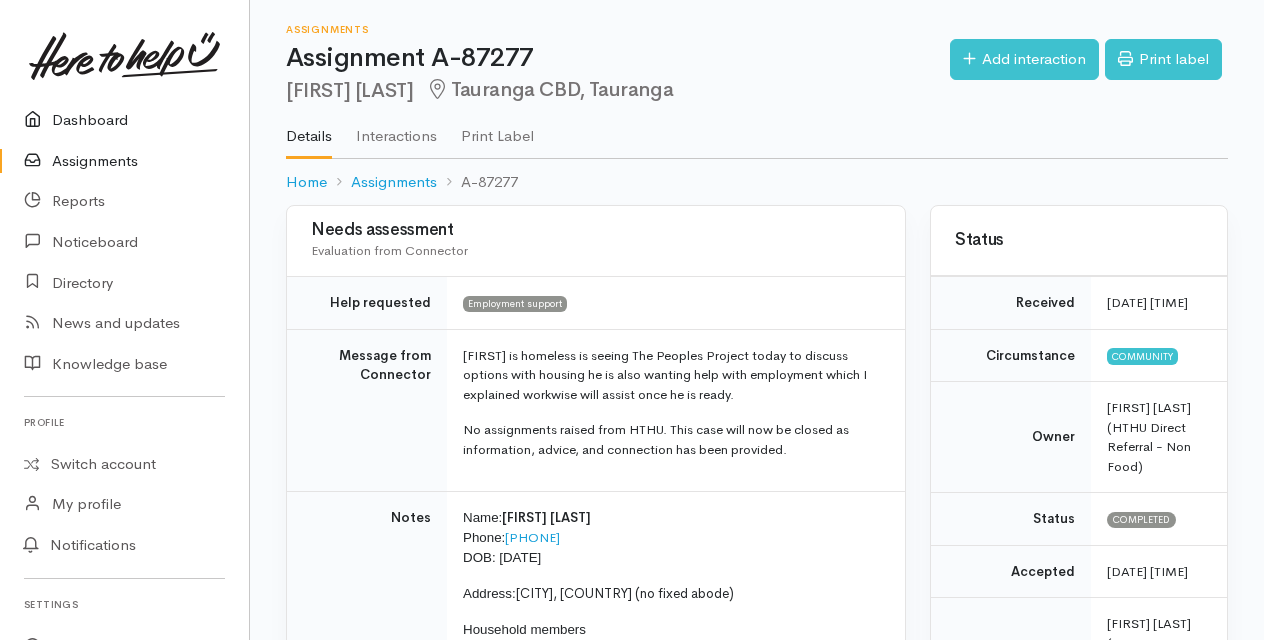 click on "Dashboard" at bounding box center [124, 120] 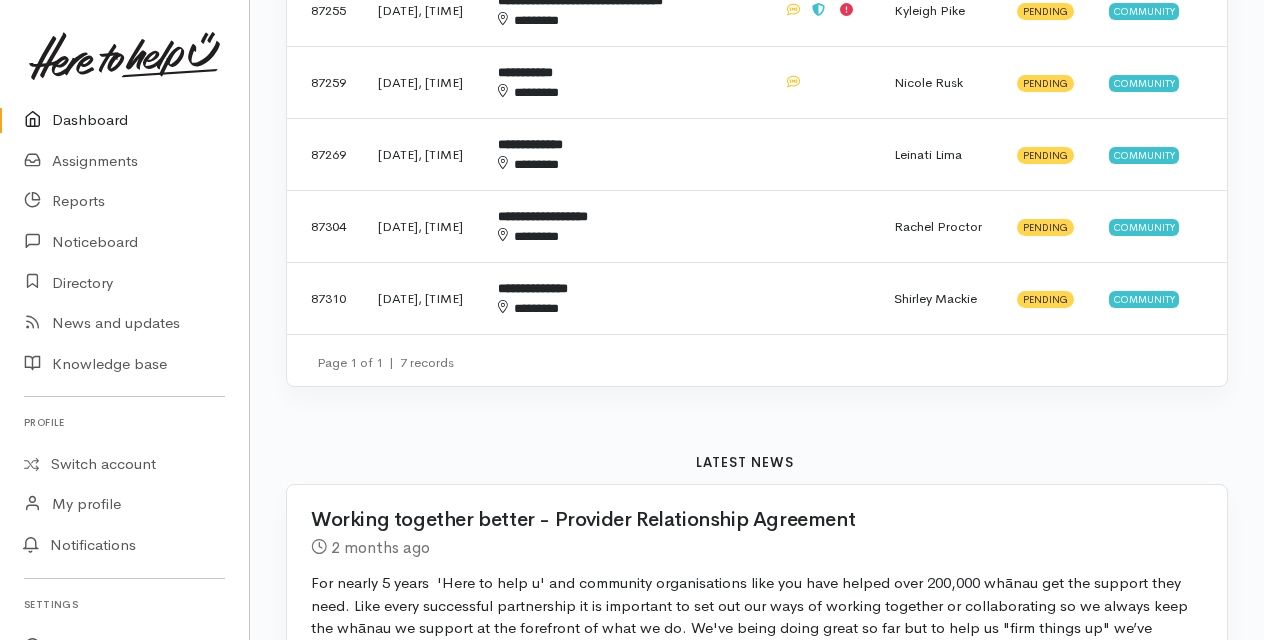 scroll, scrollTop: 900, scrollLeft: 0, axis: vertical 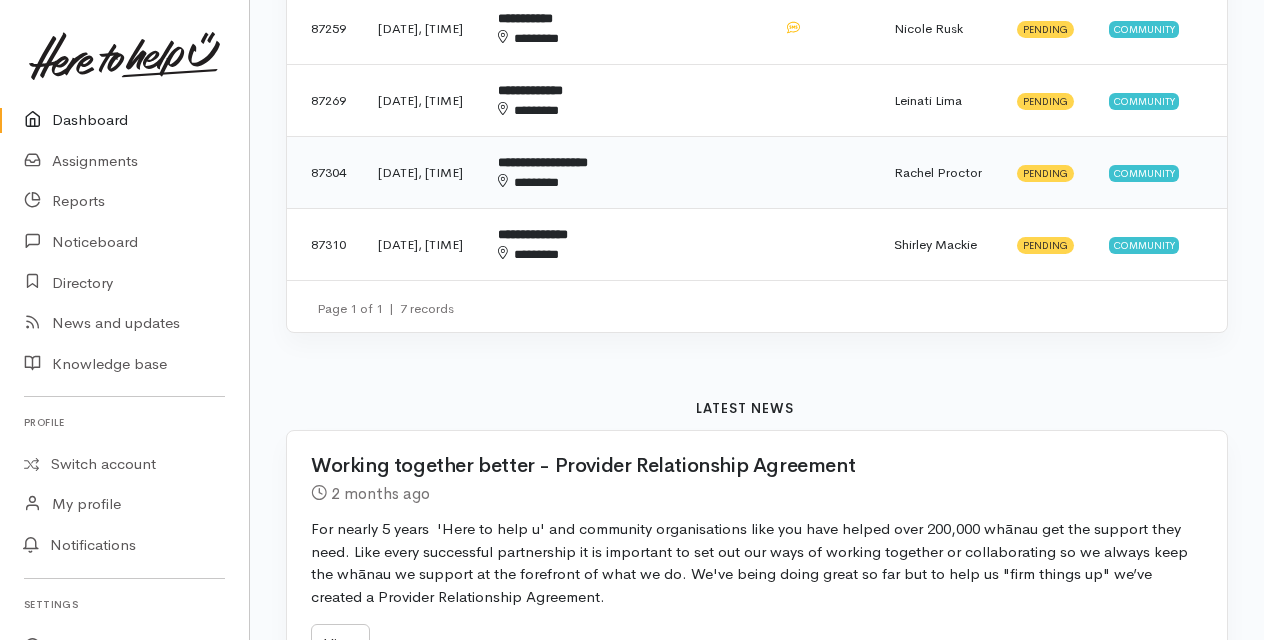 click on "********" at bounding box center [620, 183] 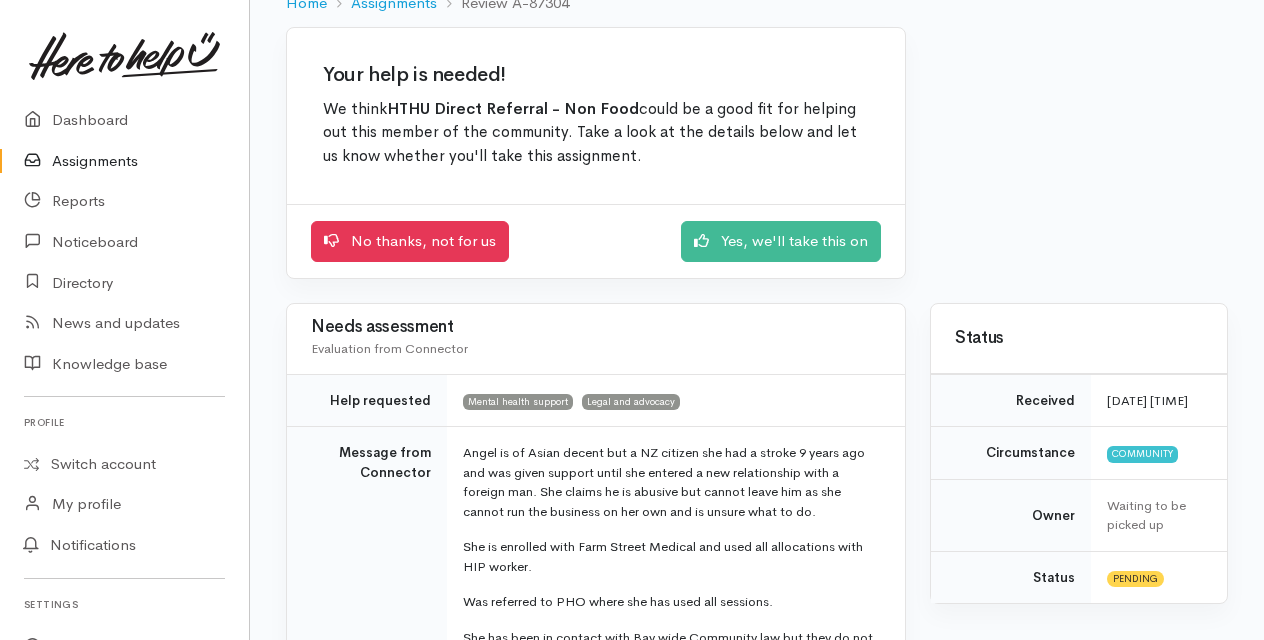scroll, scrollTop: 100, scrollLeft: 0, axis: vertical 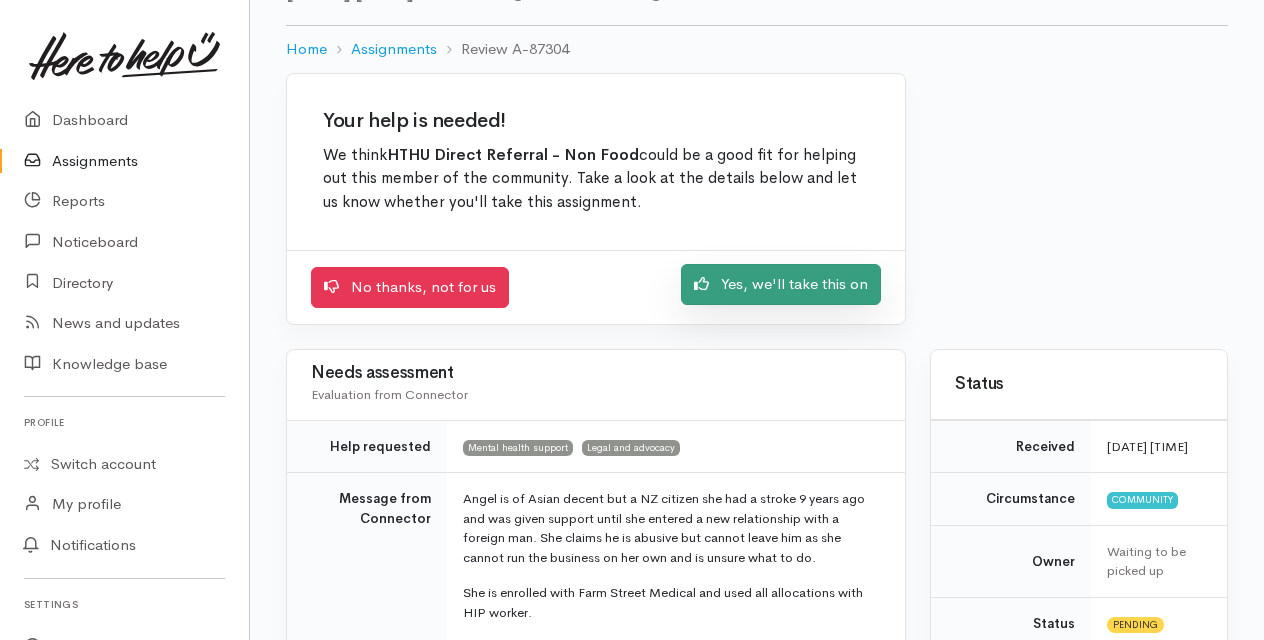 click on "Yes, we'll take this on" at bounding box center [781, 284] 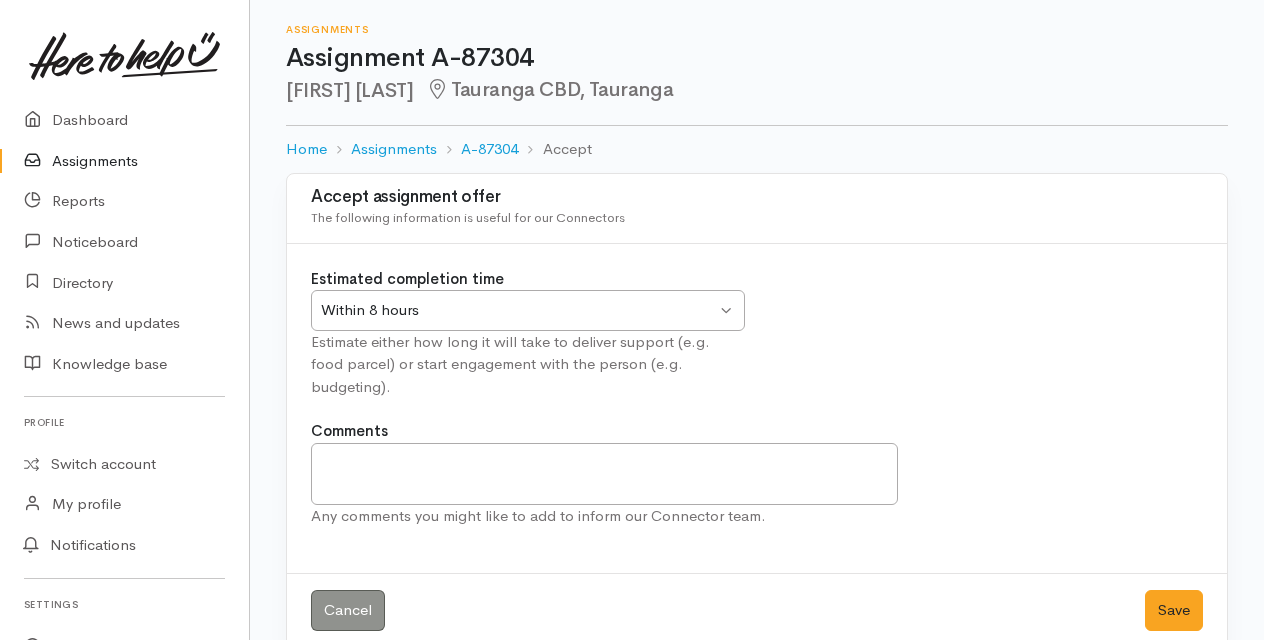 scroll, scrollTop: 0, scrollLeft: 0, axis: both 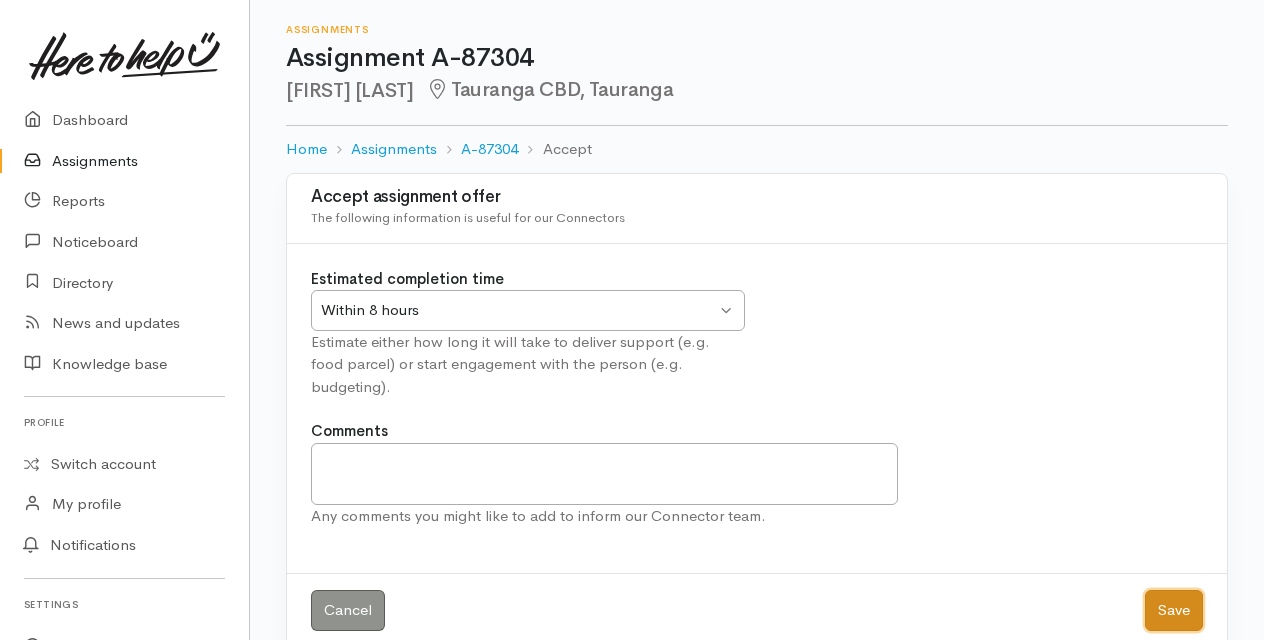 click on "Save" at bounding box center [1174, 610] 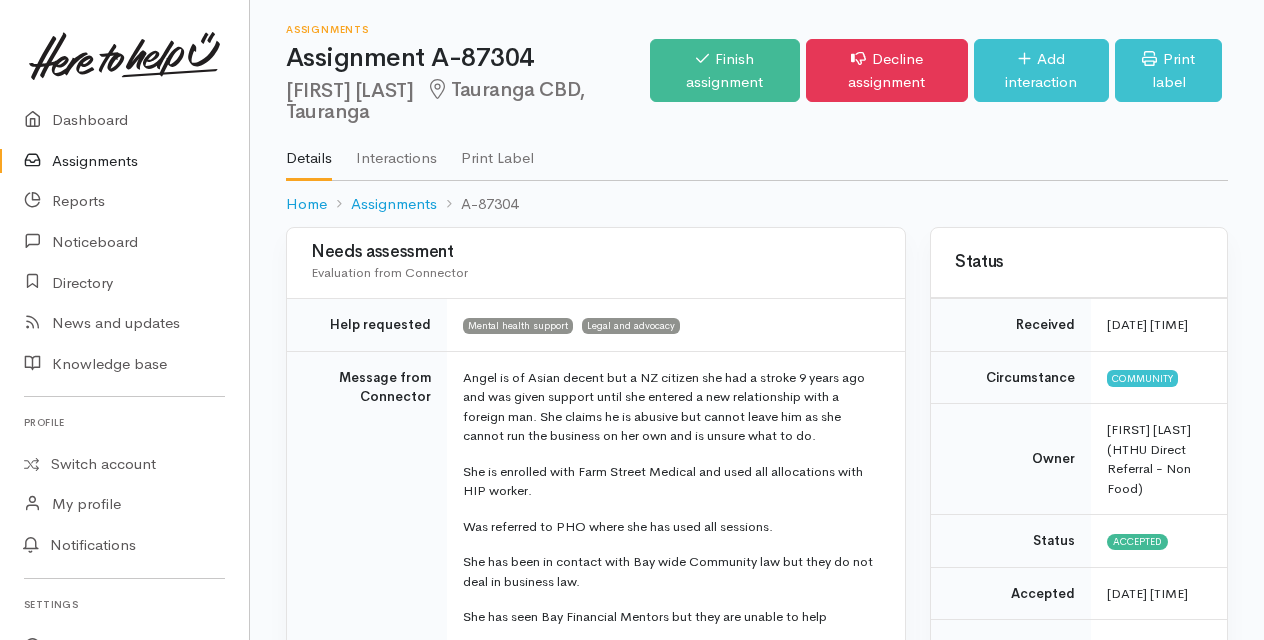 scroll, scrollTop: 0, scrollLeft: 0, axis: both 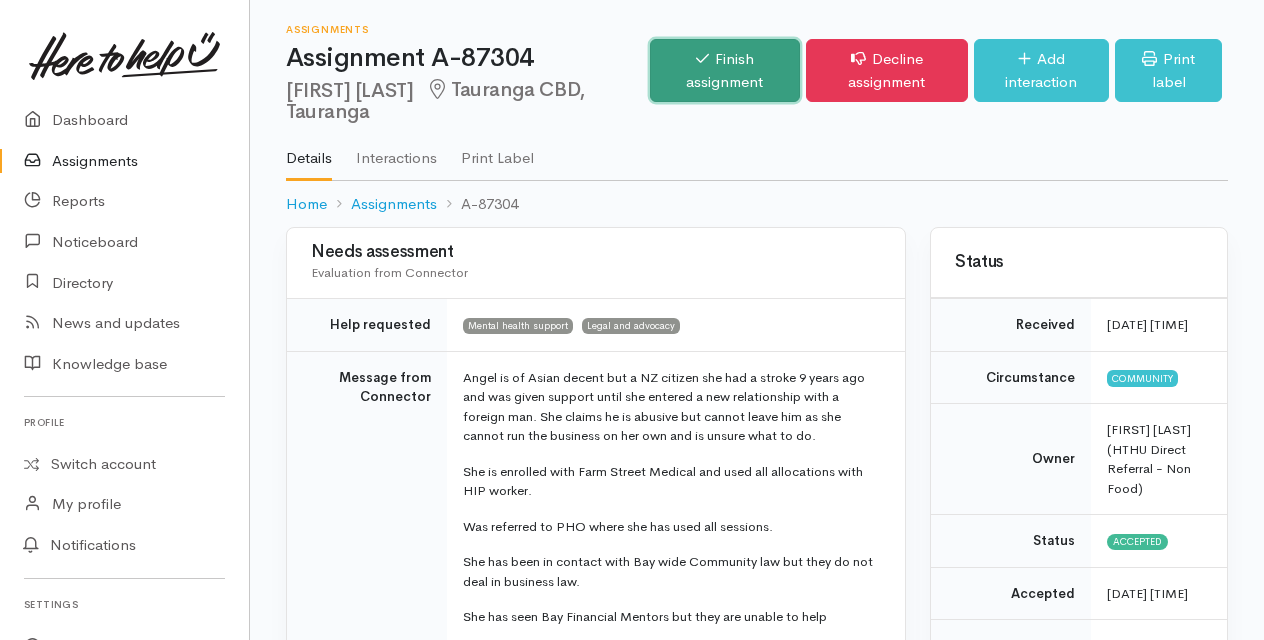 click on "Finish assignment" at bounding box center (725, 70) 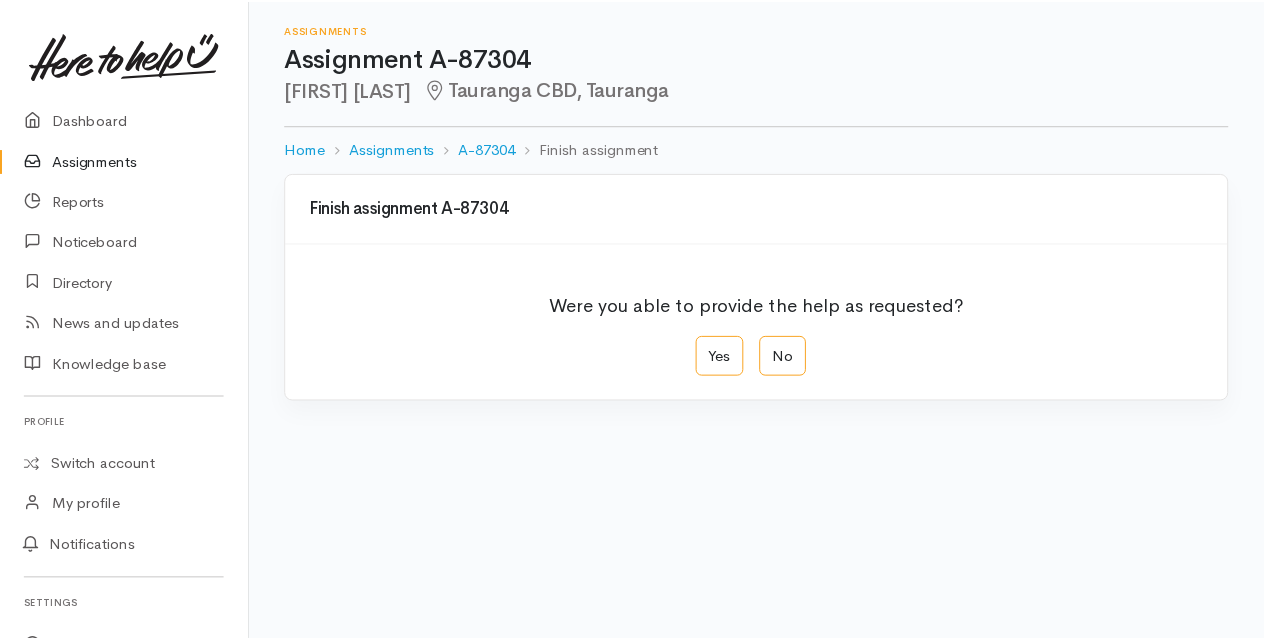 scroll, scrollTop: 0, scrollLeft: 0, axis: both 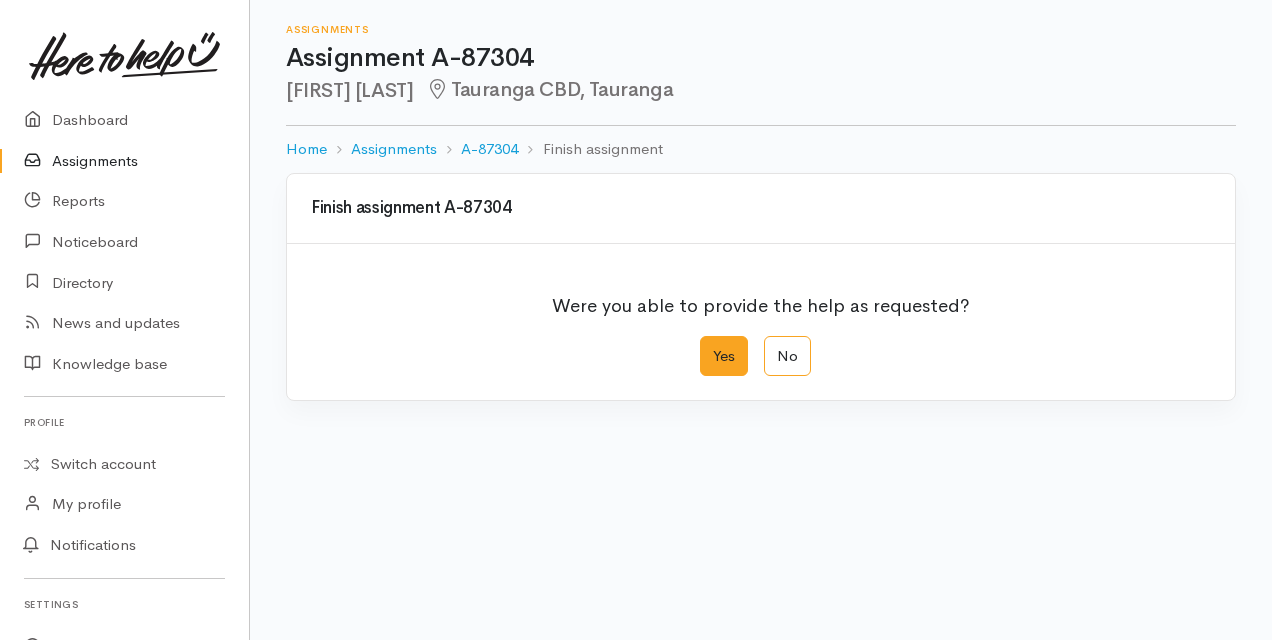 click on "Yes" at bounding box center [724, 356] 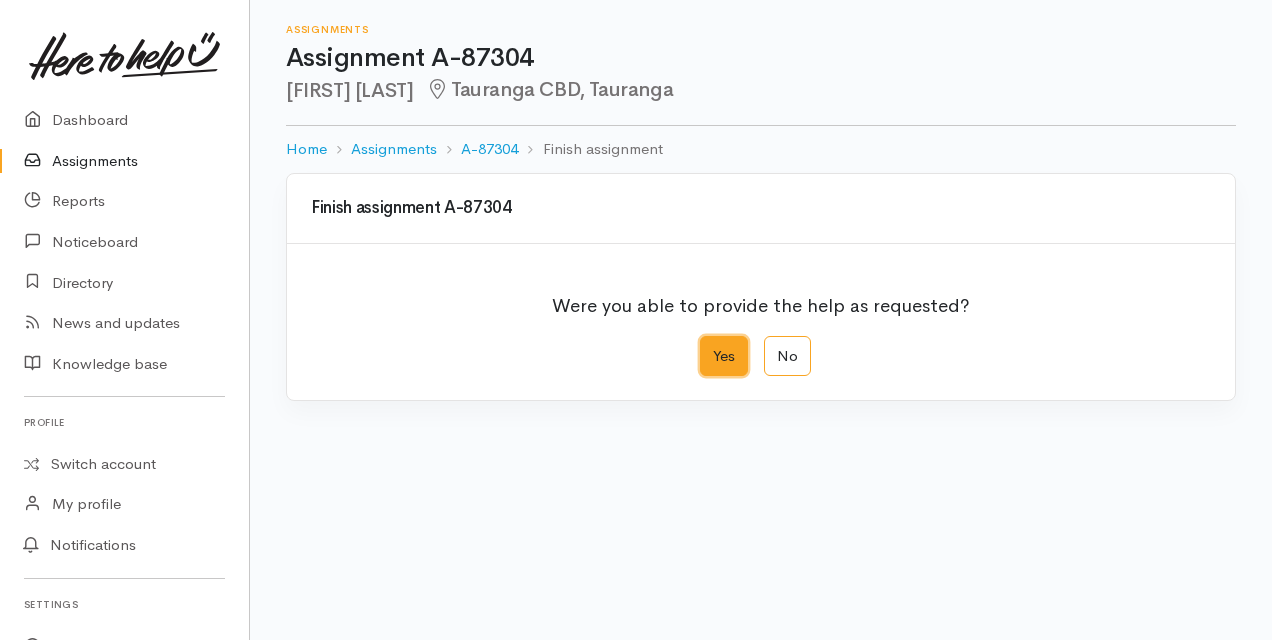 click on "Yes" at bounding box center [706, 342] 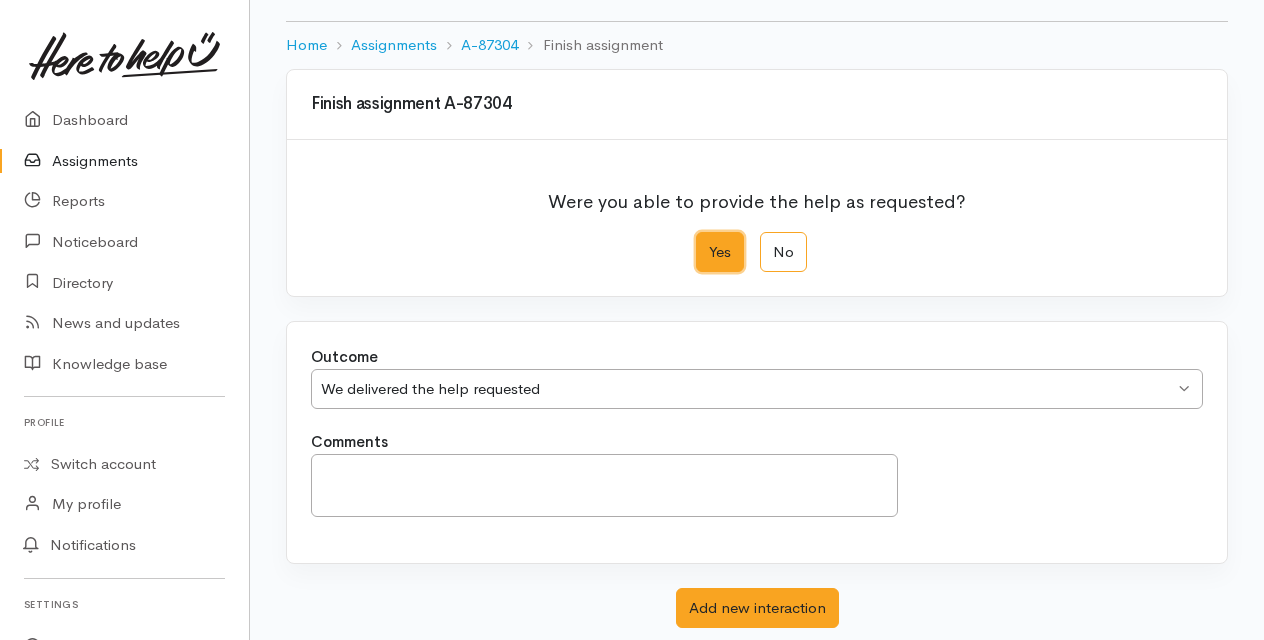 scroll, scrollTop: 224, scrollLeft: 0, axis: vertical 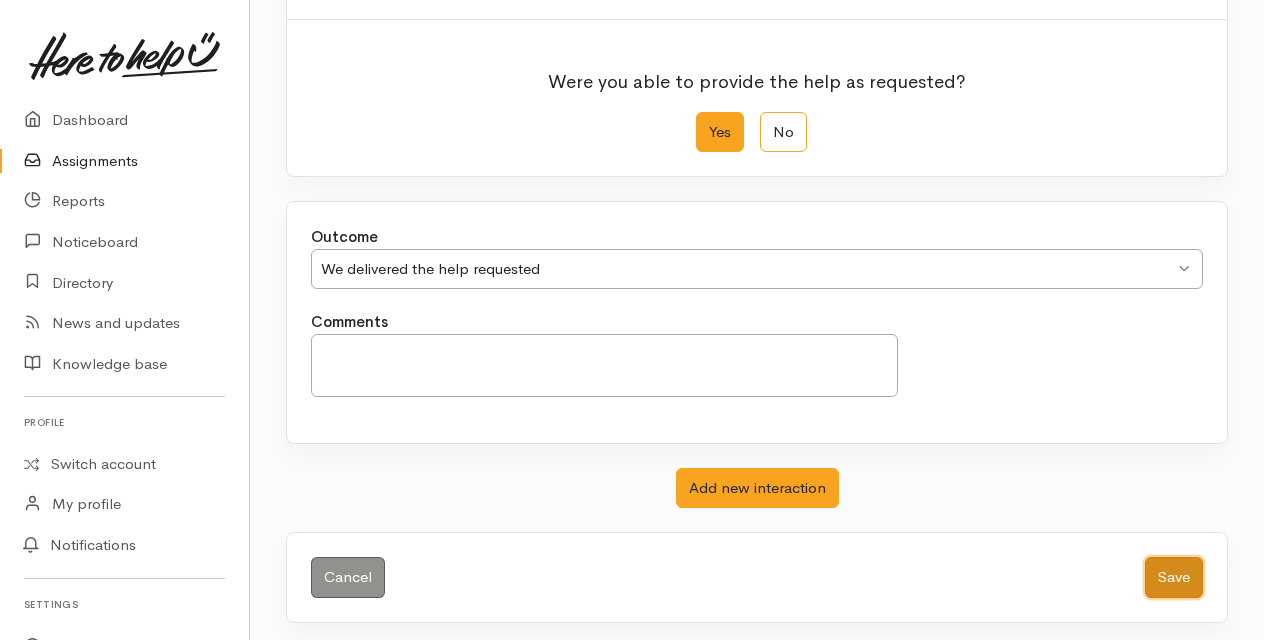 click on "Save" at bounding box center (1174, 577) 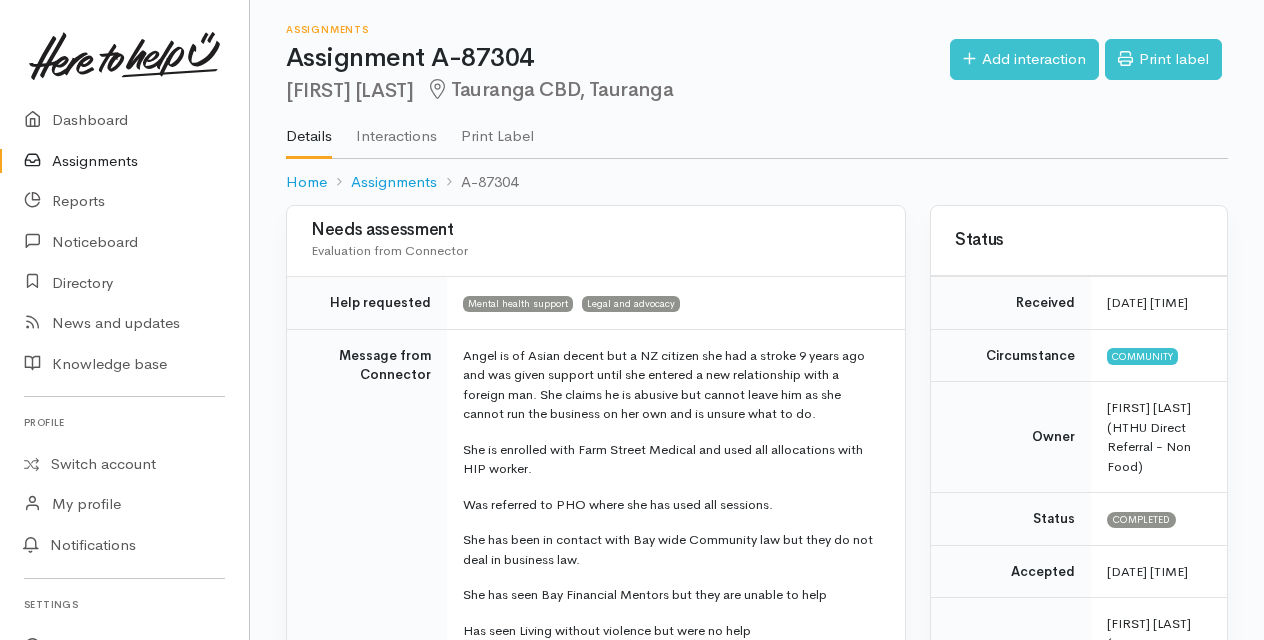 scroll, scrollTop: 0, scrollLeft: 0, axis: both 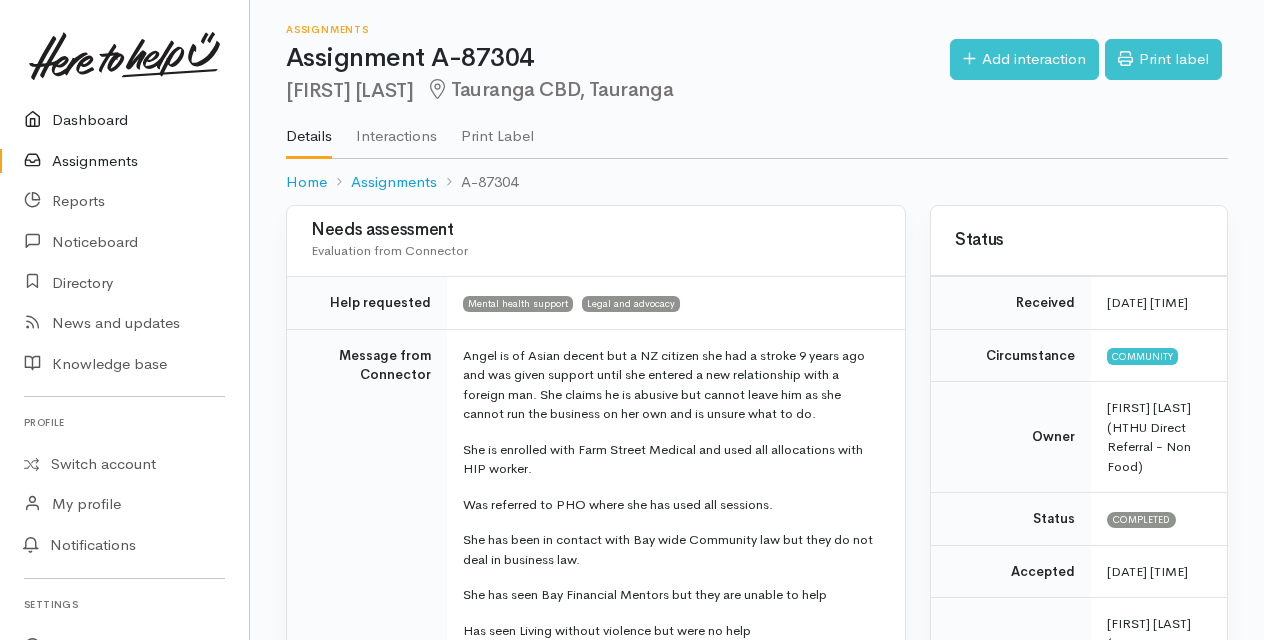 click on "Dashboard" at bounding box center (124, 120) 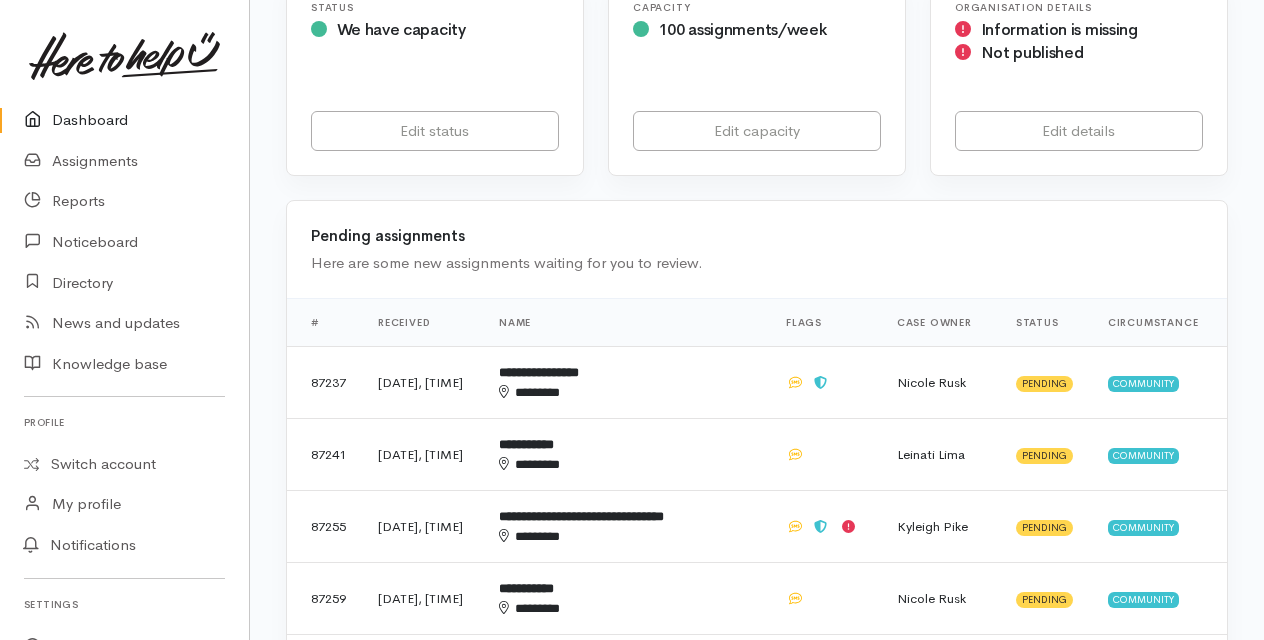 scroll, scrollTop: 200, scrollLeft: 0, axis: vertical 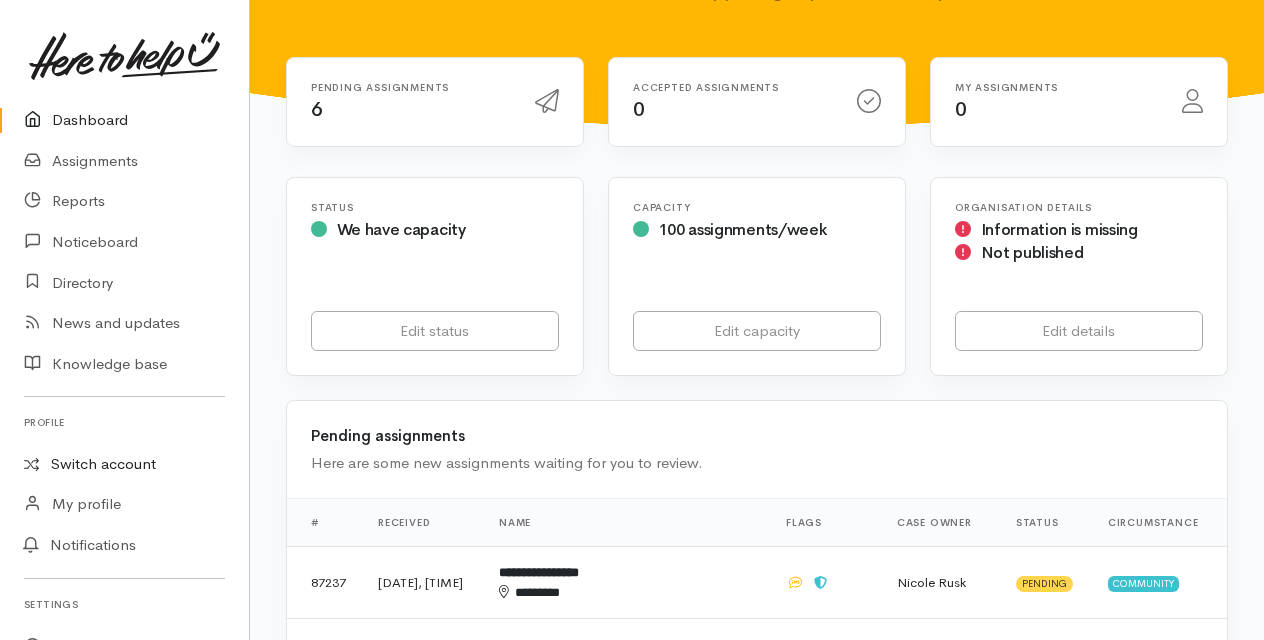 click on "Switch account" at bounding box center [124, 464] 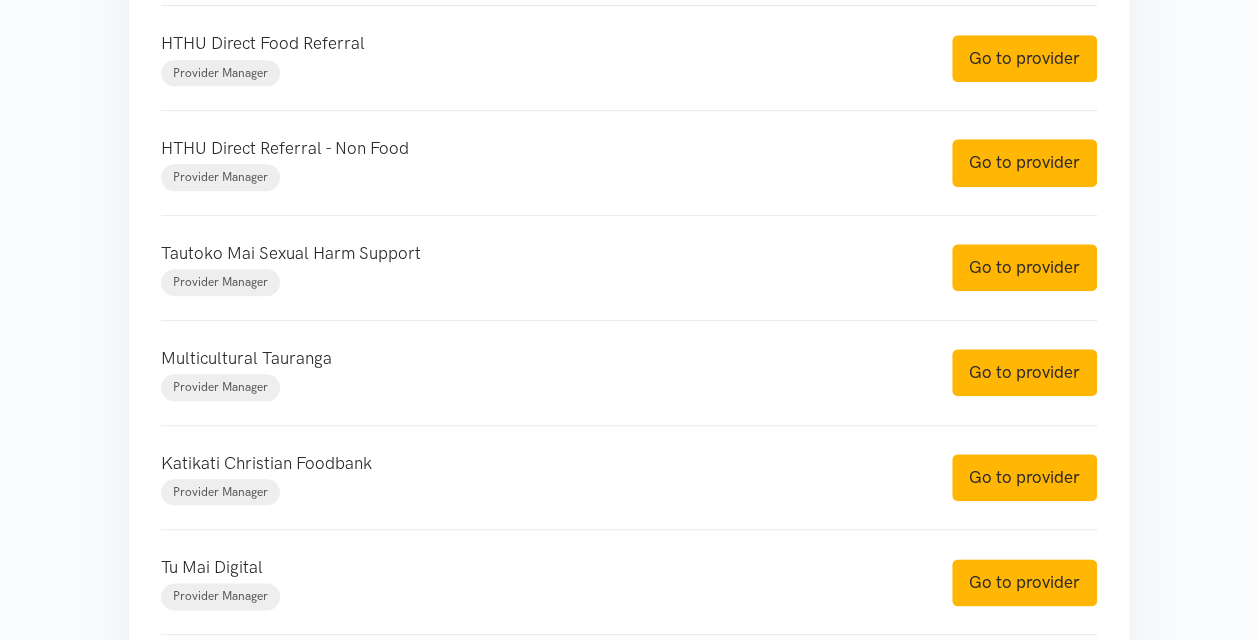 scroll, scrollTop: 1000, scrollLeft: 0, axis: vertical 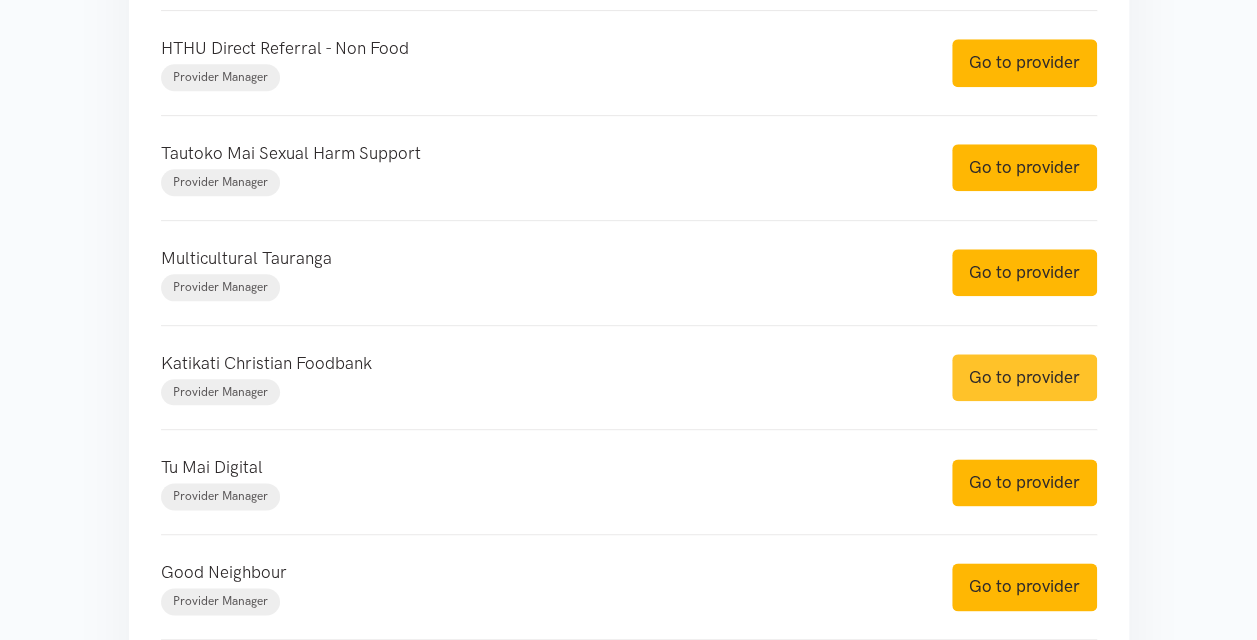 click on "Go to provider" at bounding box center (1024, 377) 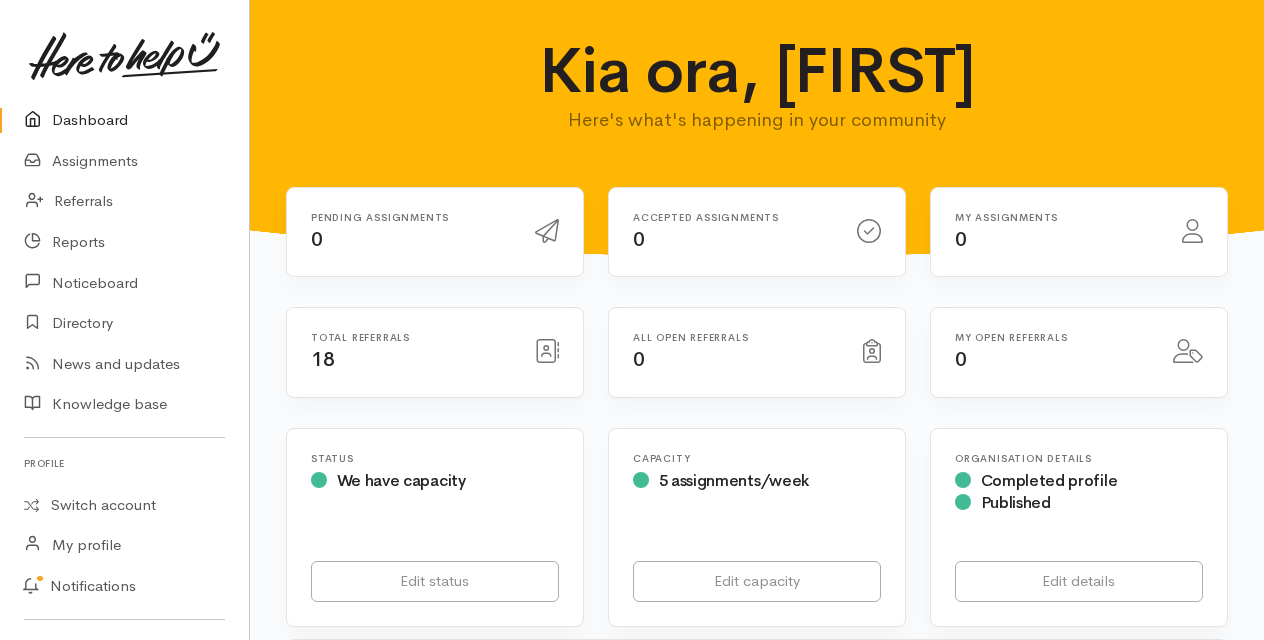 scroll, scrollTop: 0, scrollLeft: 0, axis: both 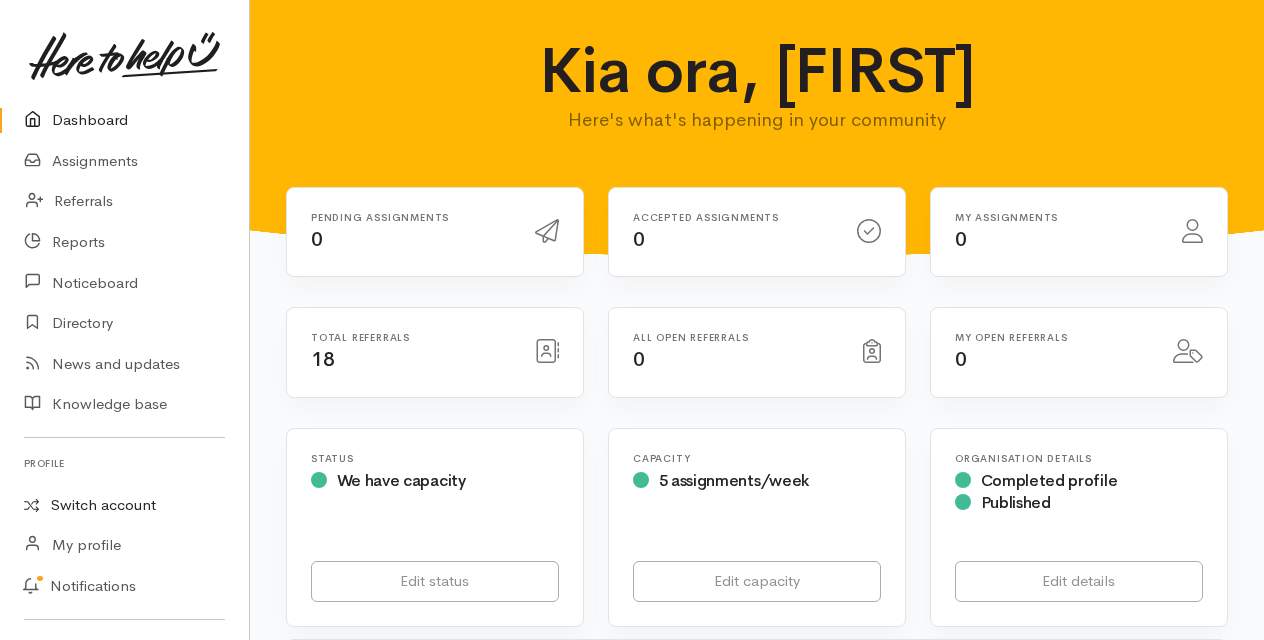 click on "Switch account" at bounding box center [124, 505] 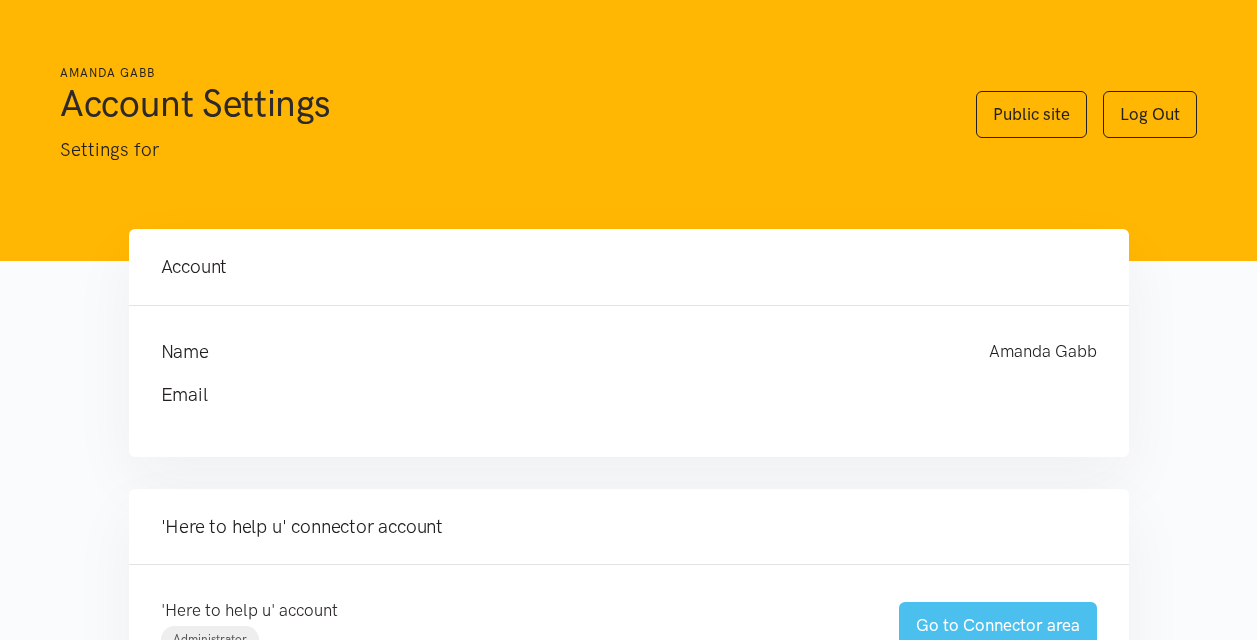 scroll, scrollTop: 0, scrollLeft: 0, axis: both 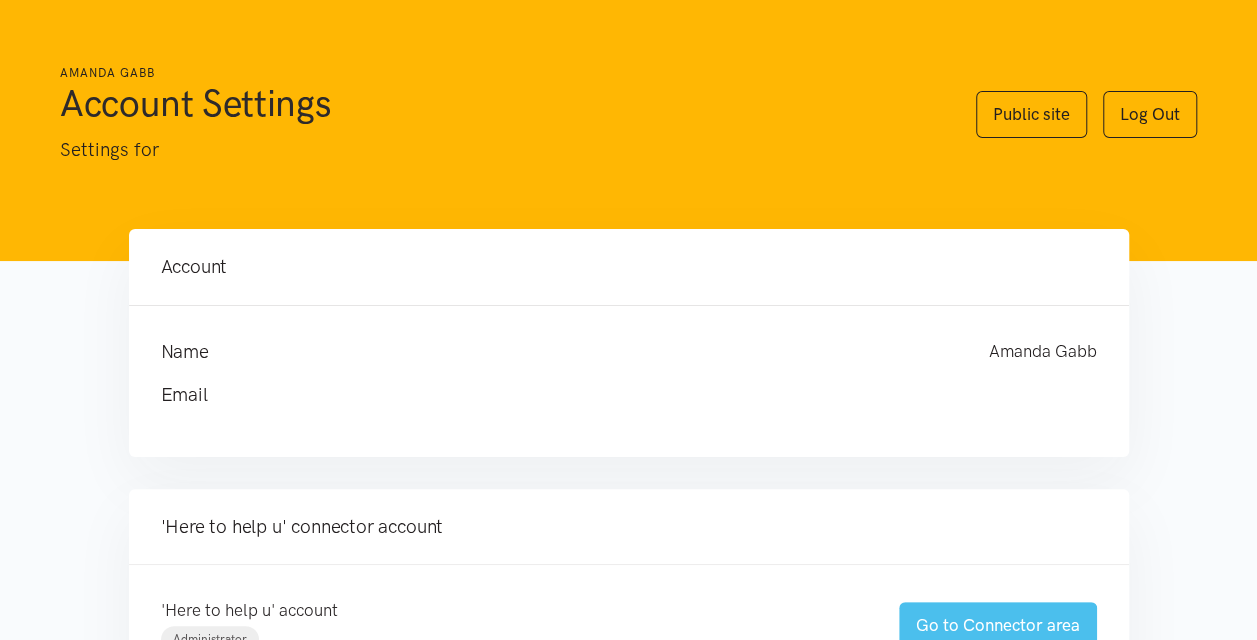 click on "Go to Connector area" at bounding box center [998, 625] 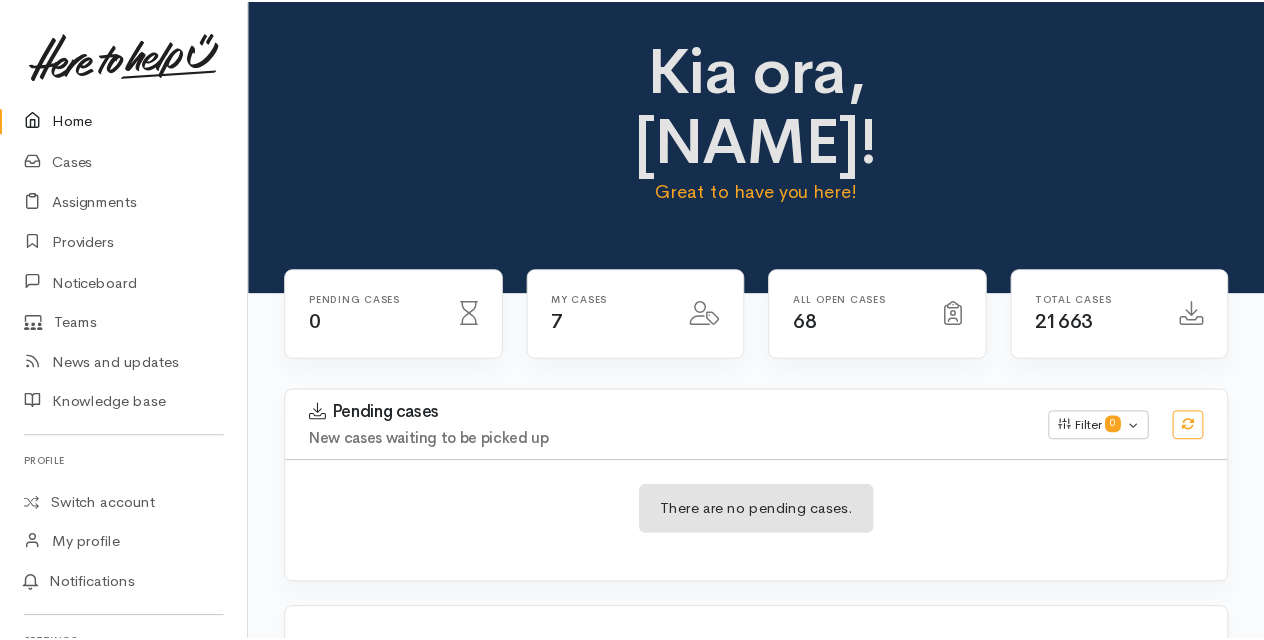 scroll, scrollTop: 0, scrollLeft: 0, axis: both 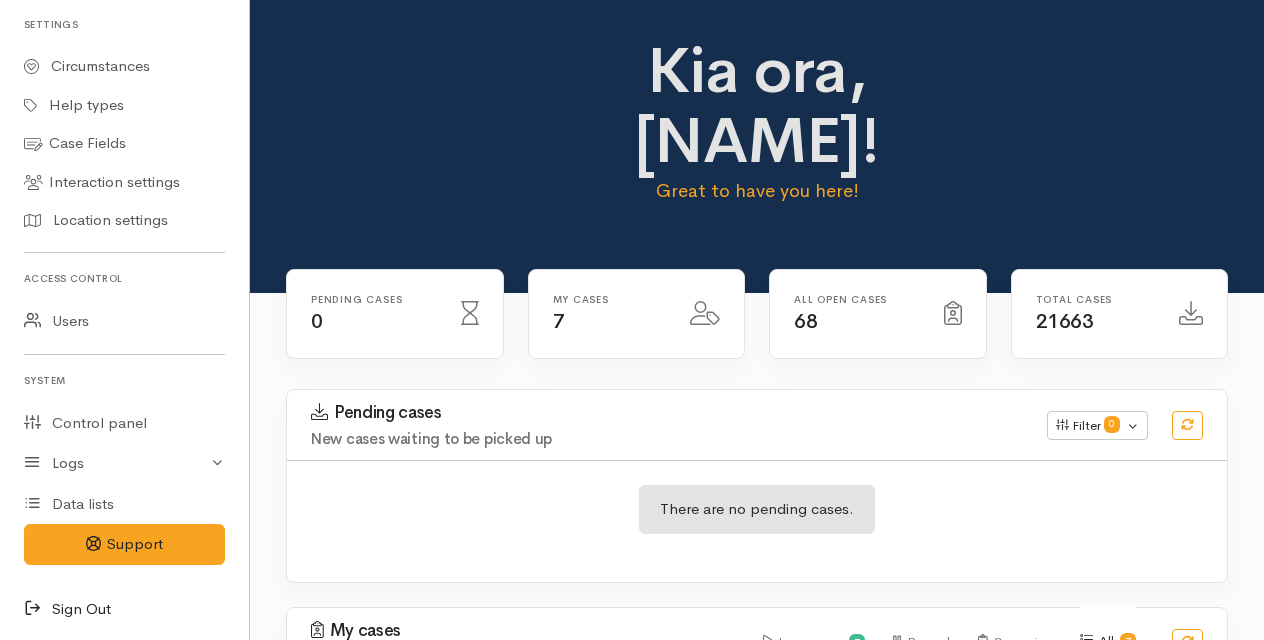 click at bounding box center [38, 609] 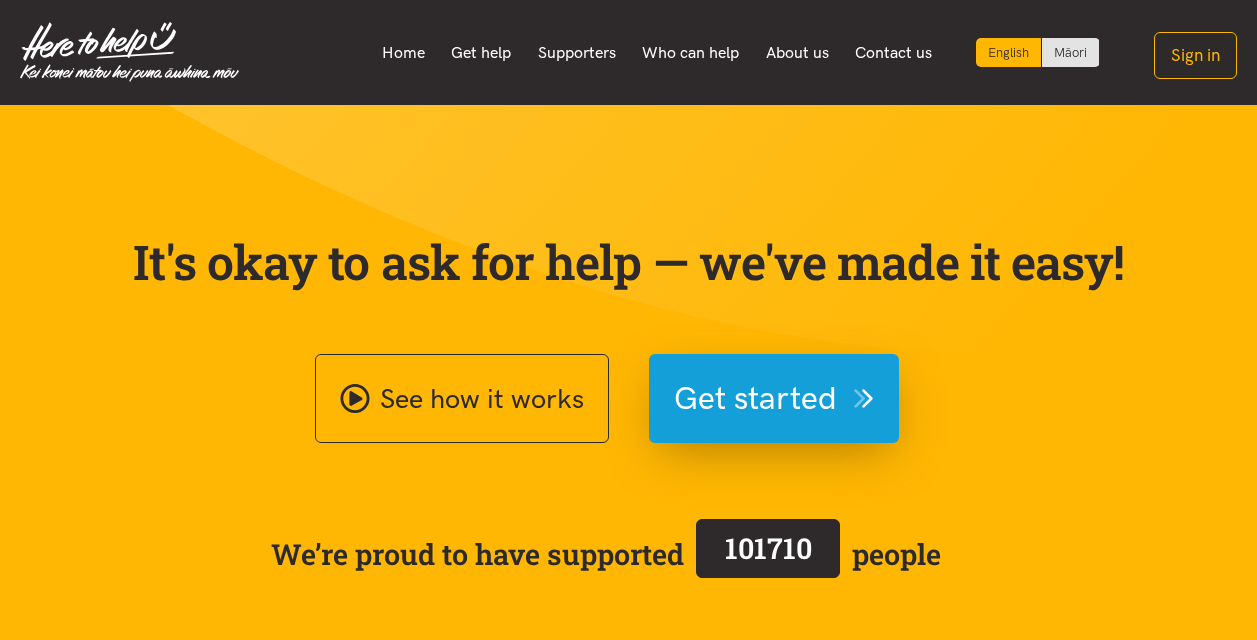 scroll, scrollTop: 0, scrollLeft: 0, axis: both 